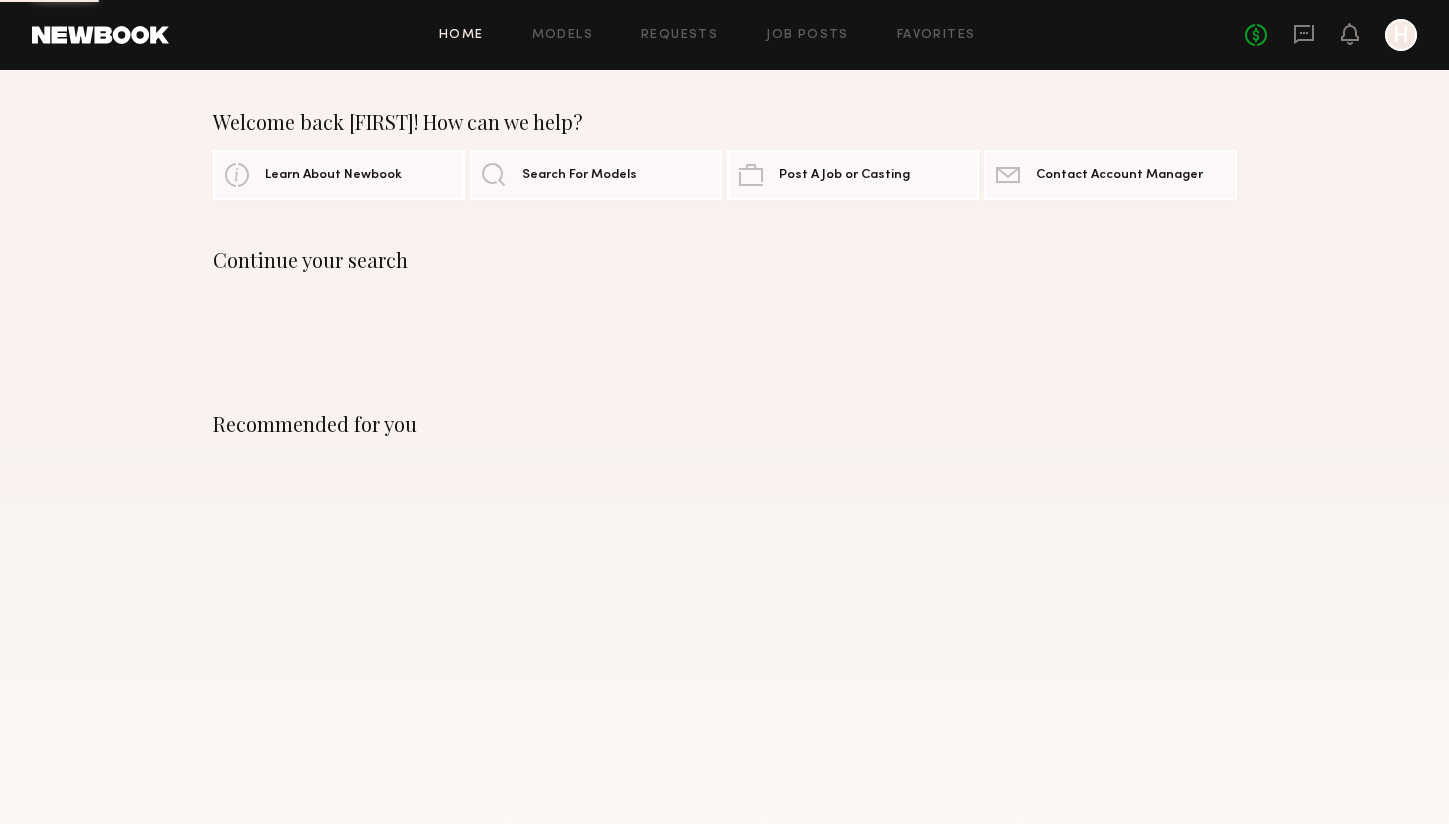 scroll, scrollTop: 0, scrollLeft: 0, axis: both 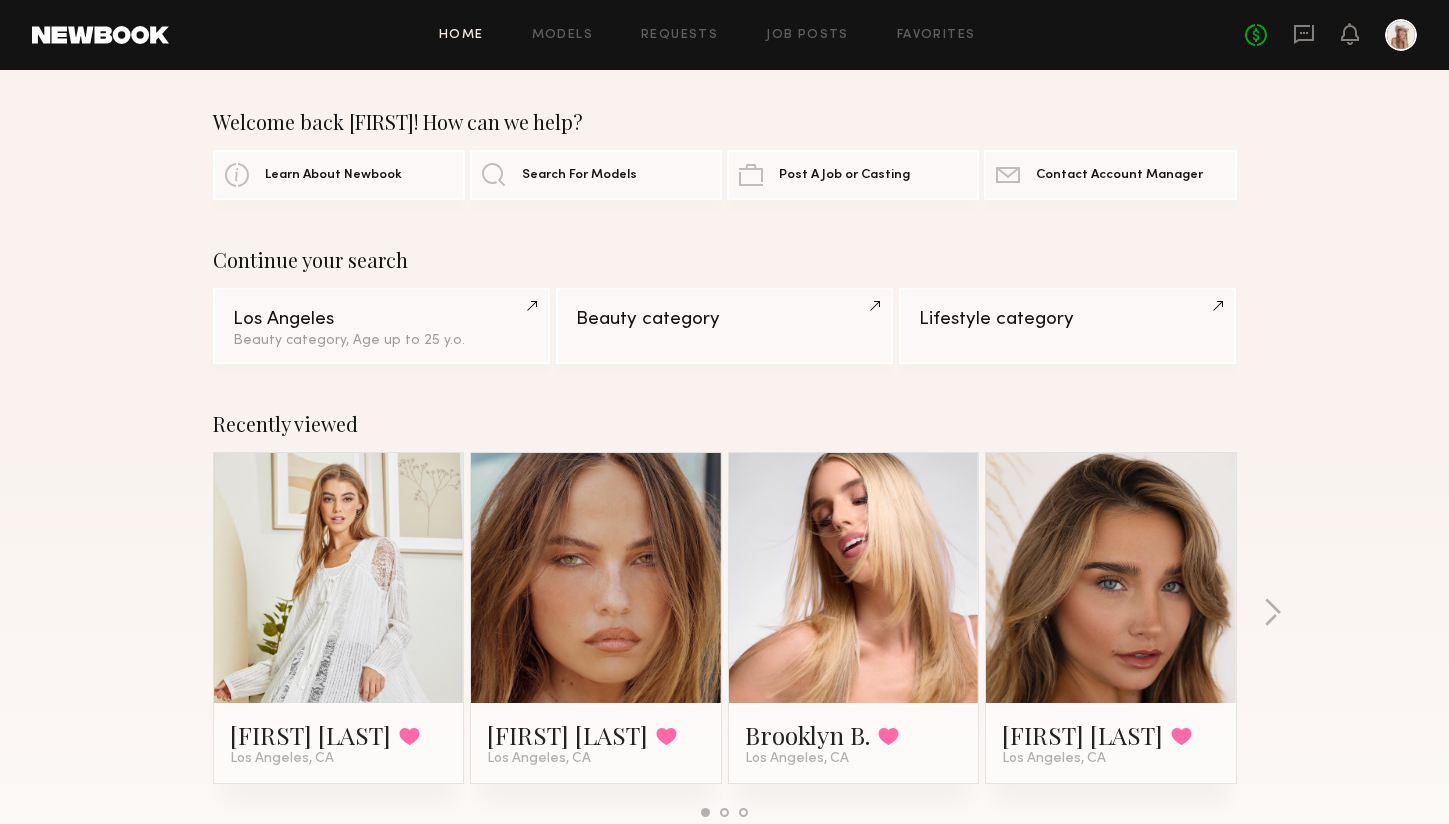 click 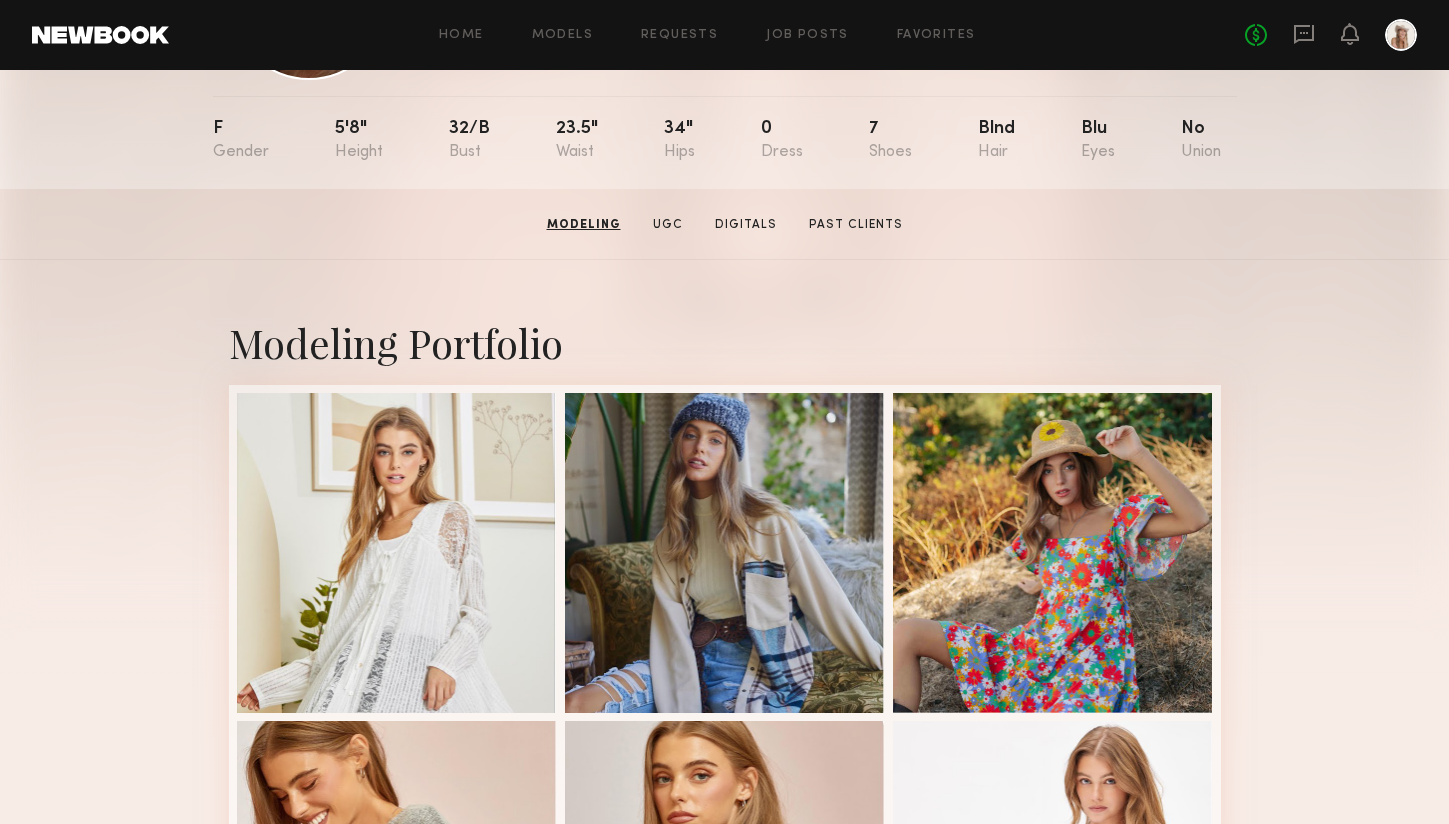 scroll, scrollTop: 0, scrollLeft: 0, axis: both 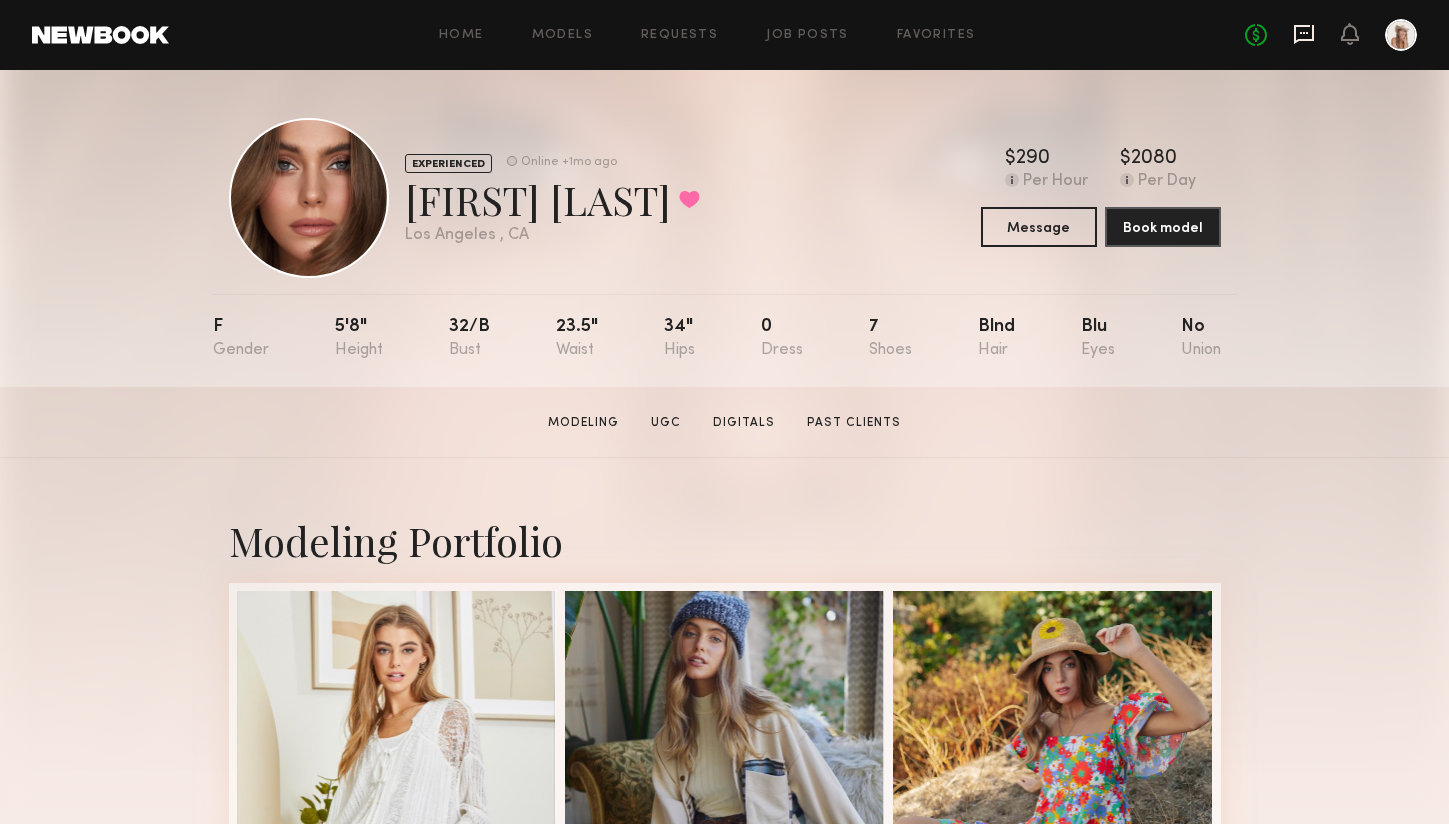 click 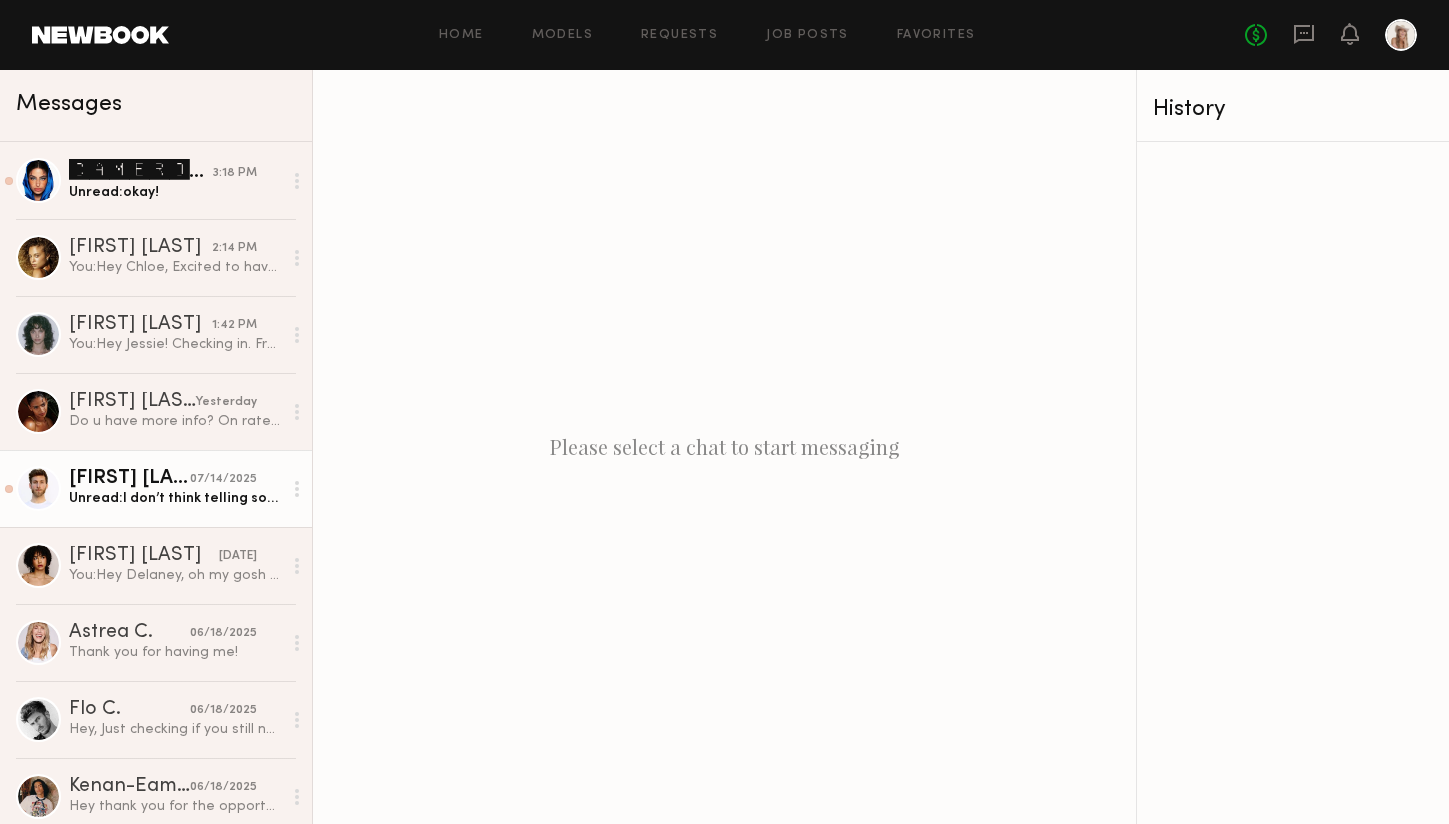 click on "Erik R. 07/14/2025 Unread:  I don’t think telling someone something is rude is rude. I was messaging you a few times for a month and I’ve seen other castings posted from your account since so felt safe to assume I was being ignored." 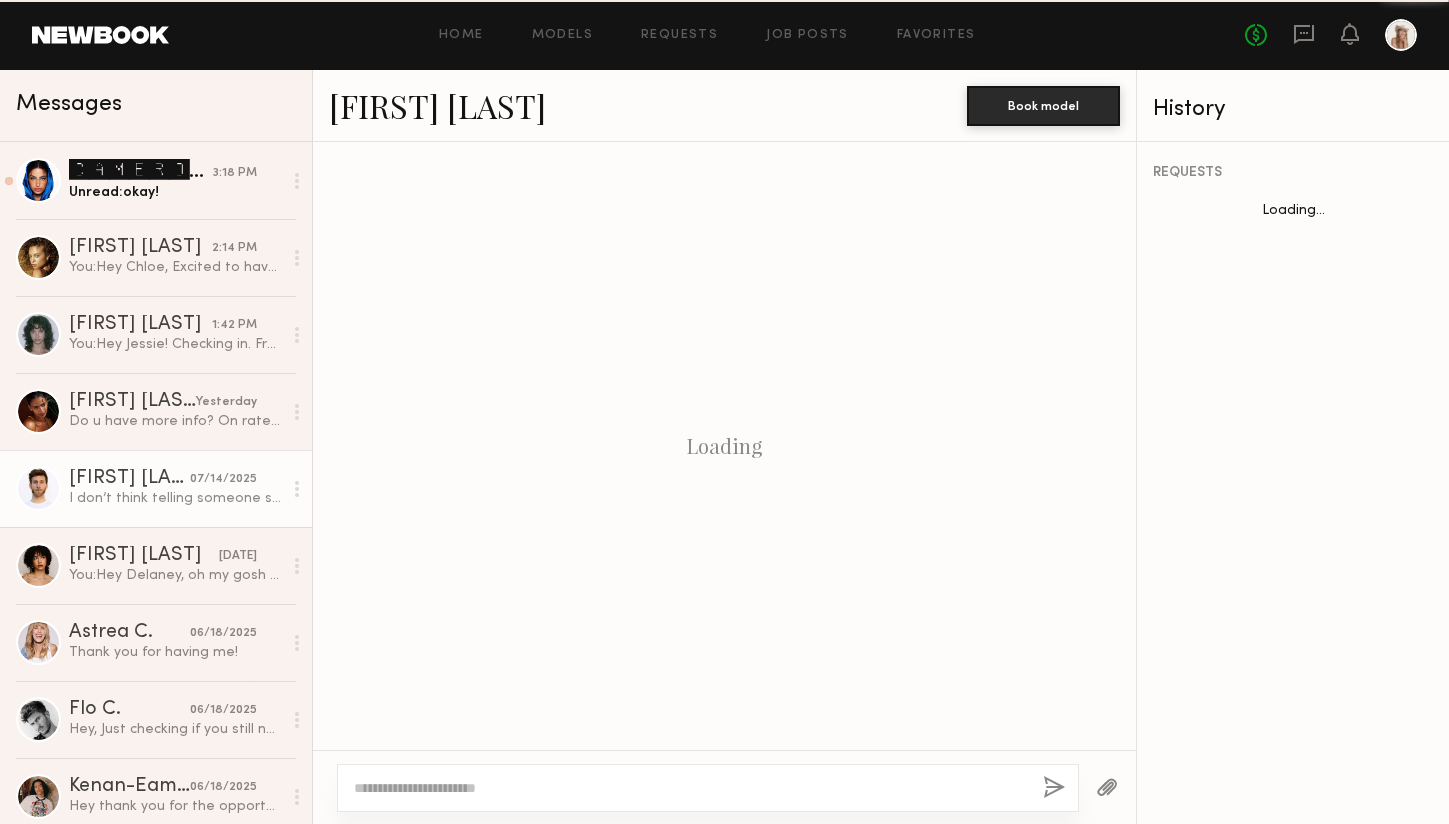scroll, scrollTop: 1440, scrollLeft: 0, axis: vertical 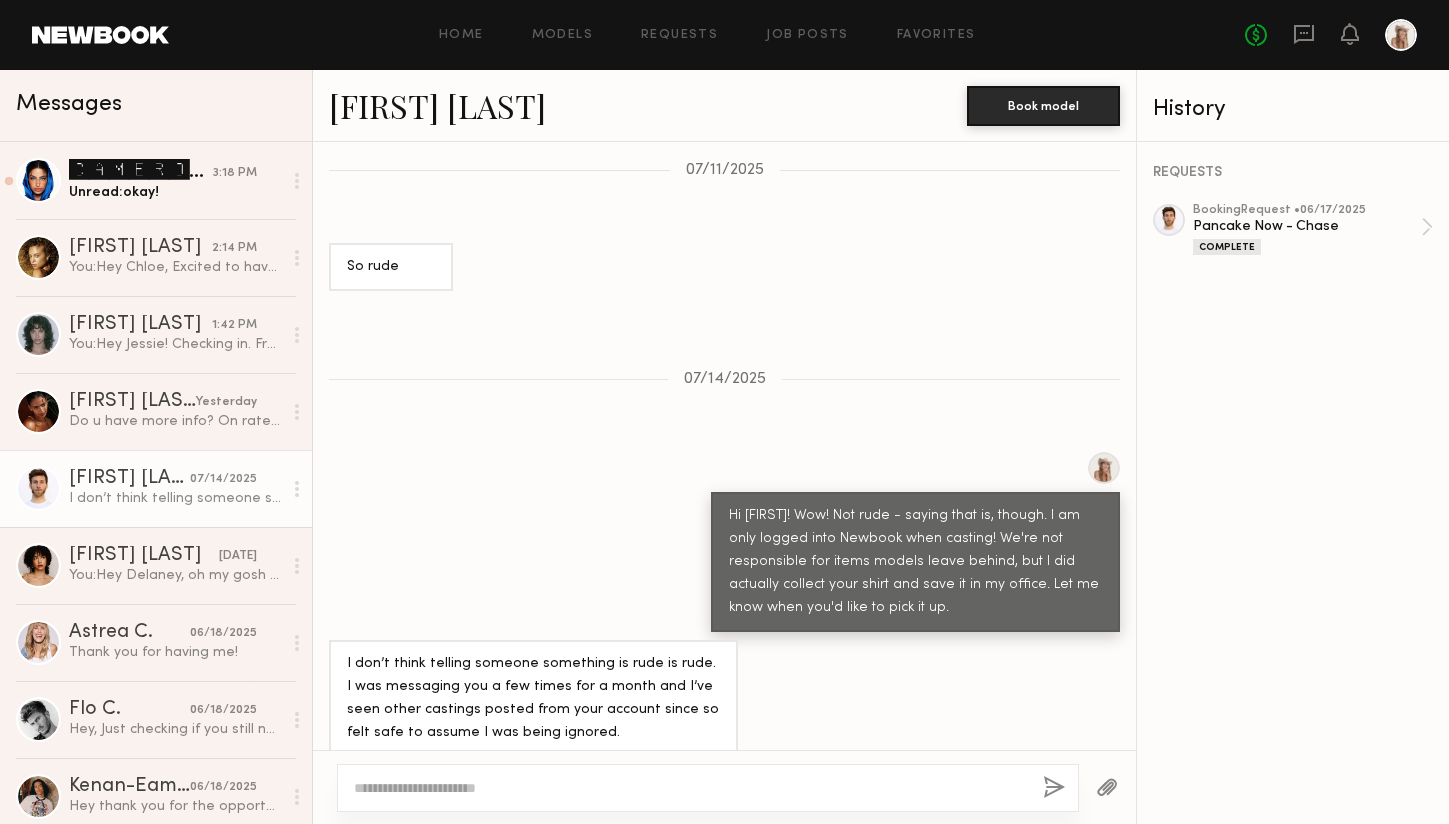 click 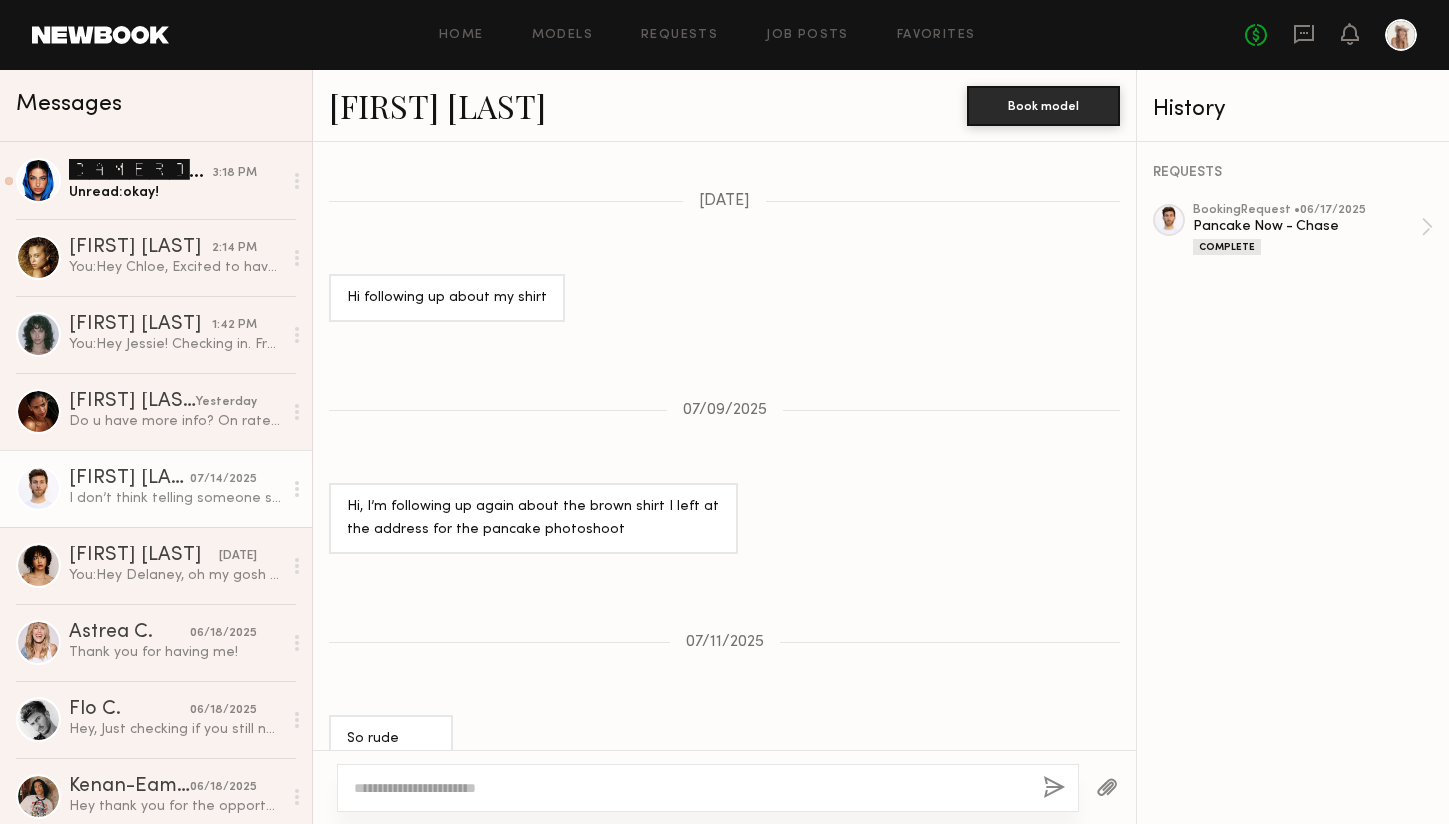 scroll, scrollTop: 1440, scrollLeft: 0, axis: vertical 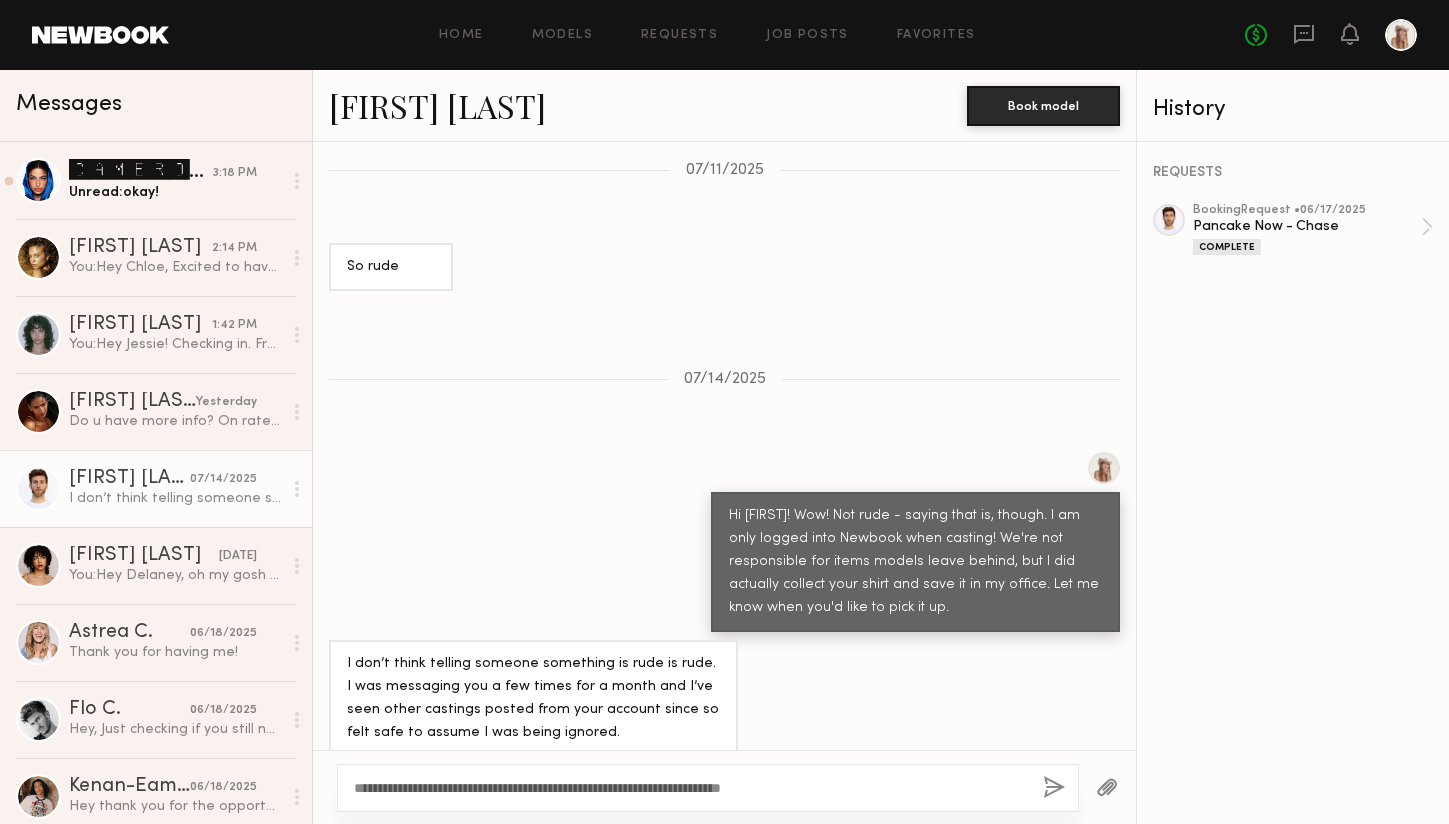 type on "**********" 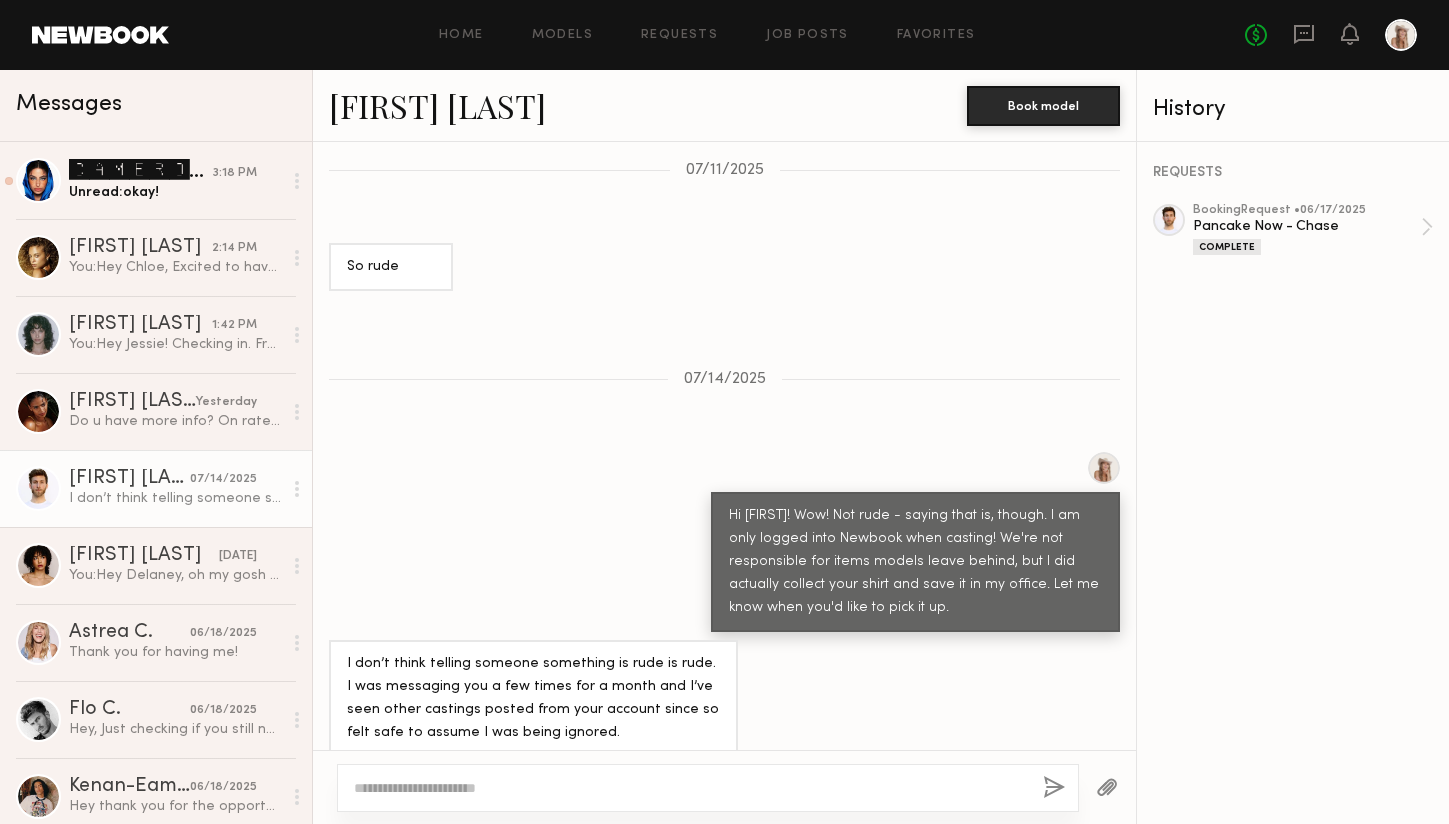scroll, scrollTop: 1865, scrollLeft: 0, axis: vertical 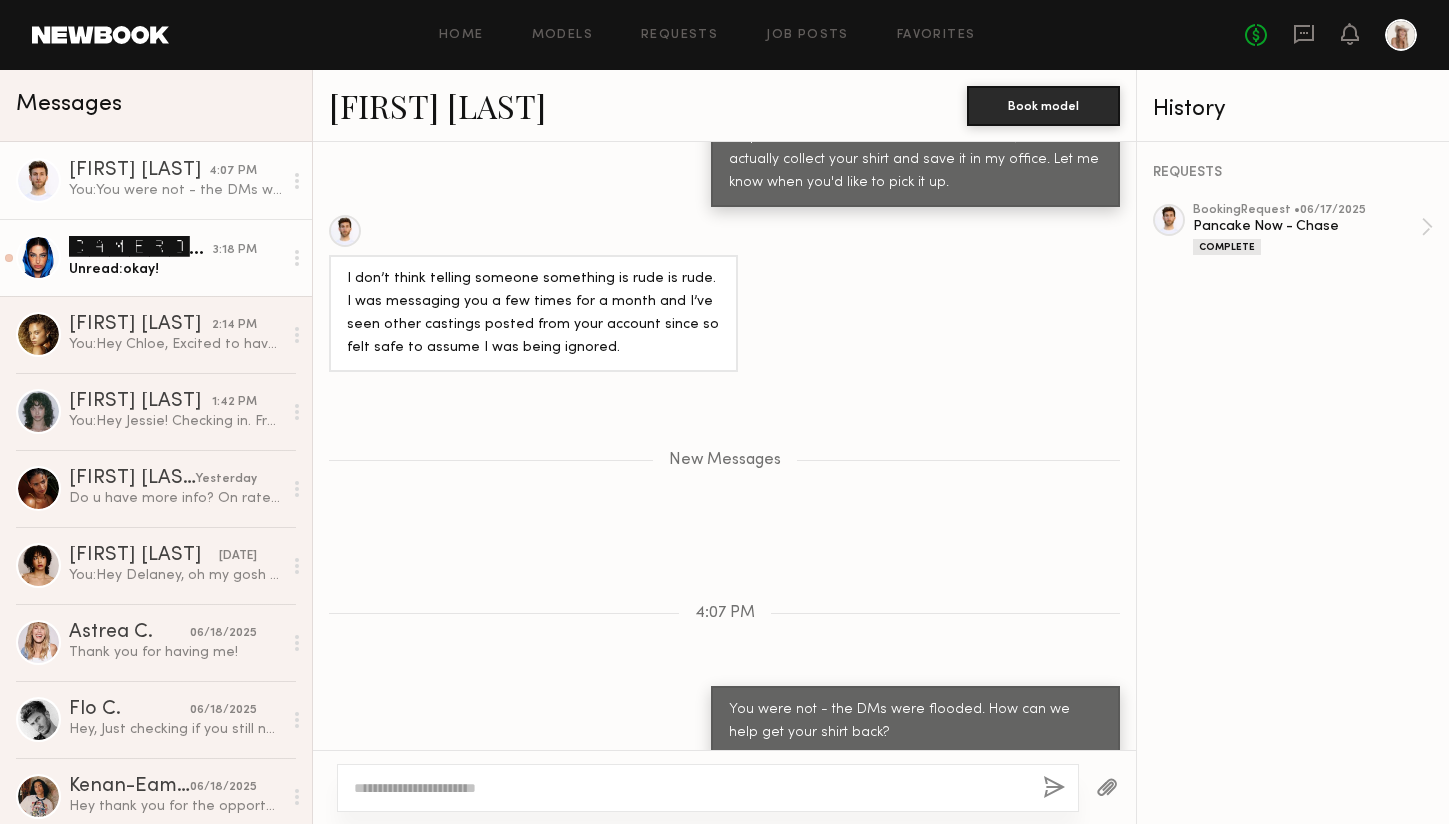 click on "Unread:  okay!" 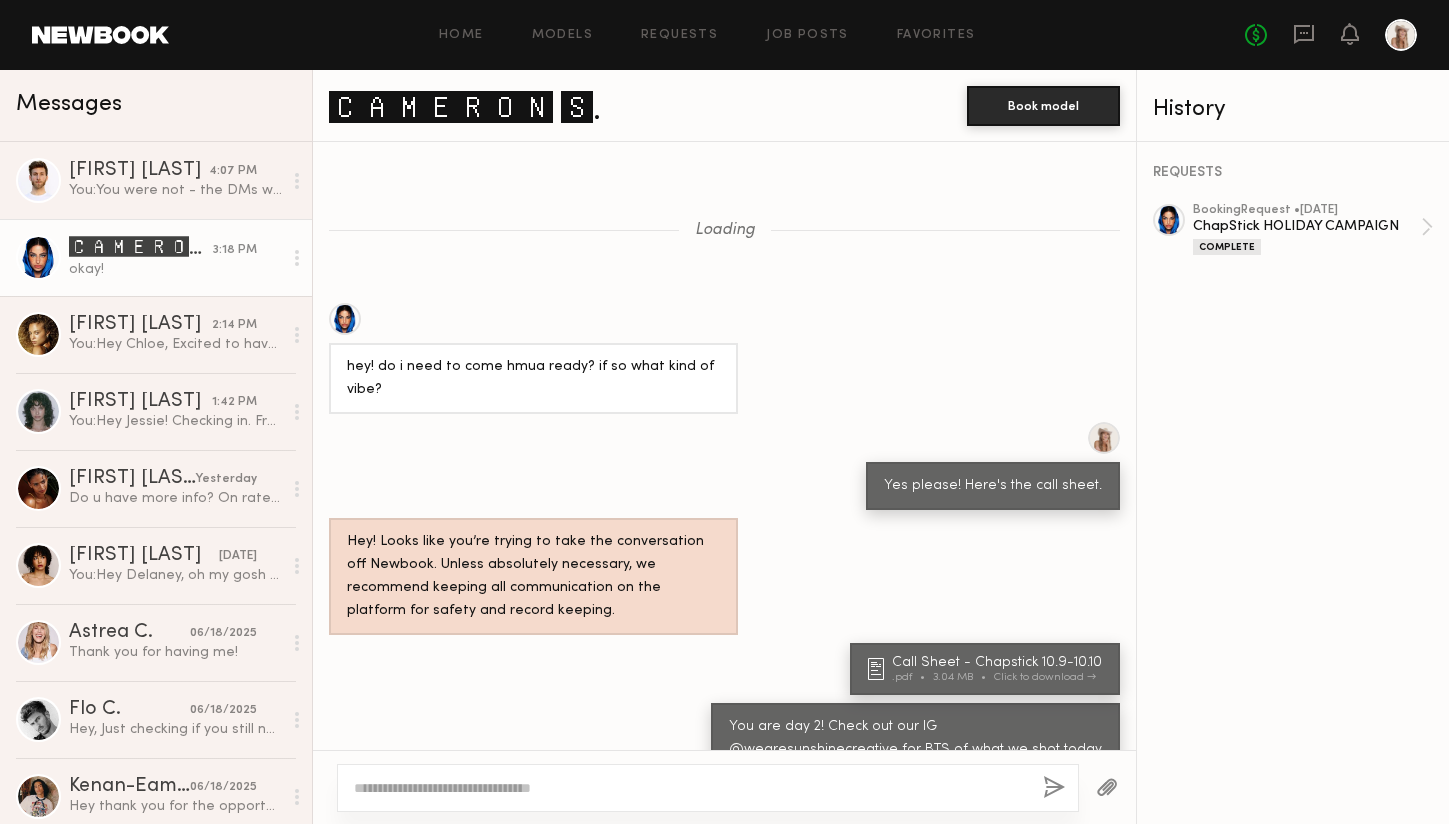 scroll, scrollTop: 1185, scrollLeft: 0, axis: vertical 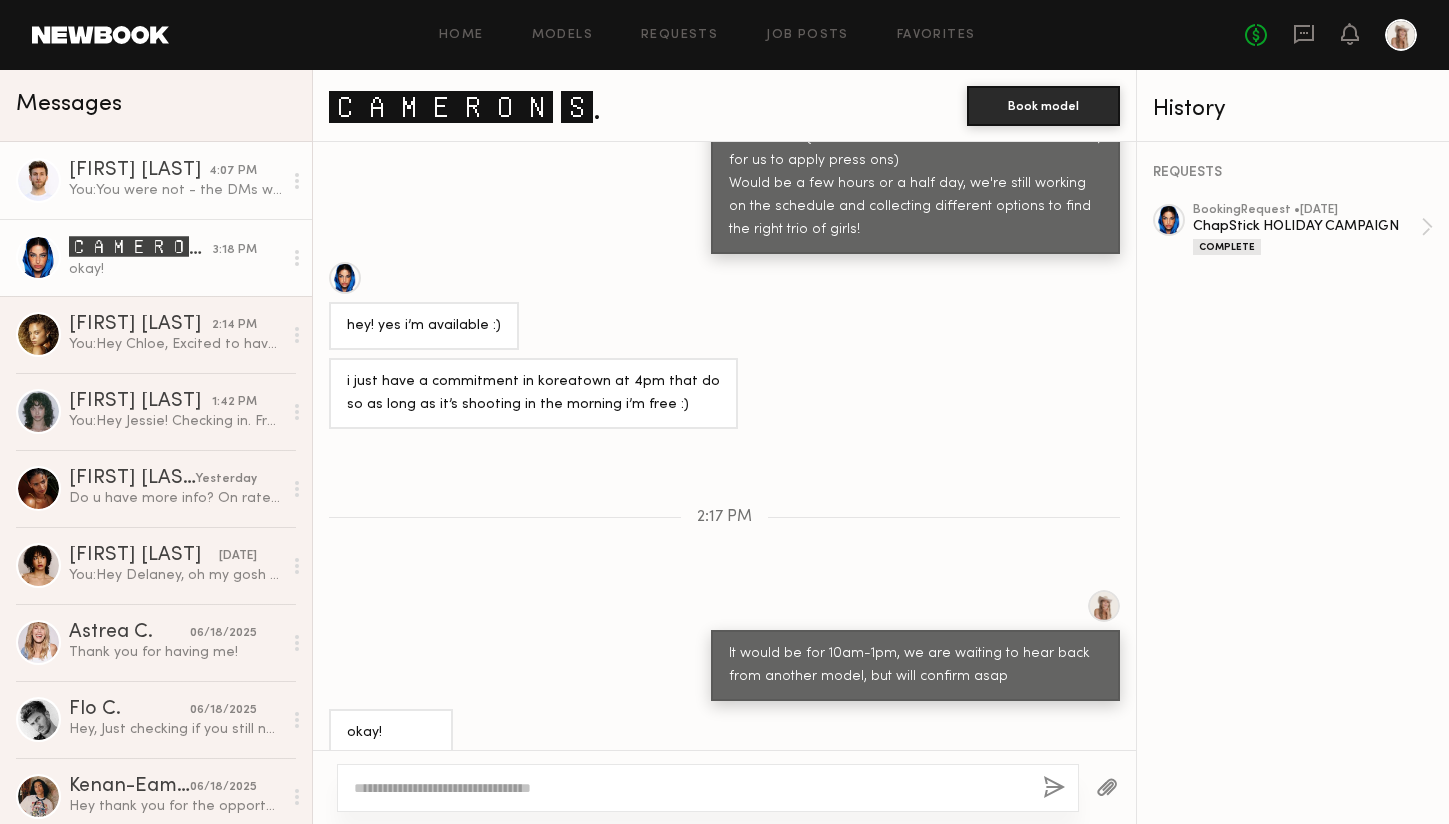 click on "You:  You were not - the DMs were flooded. How can we help get your shirt back?" 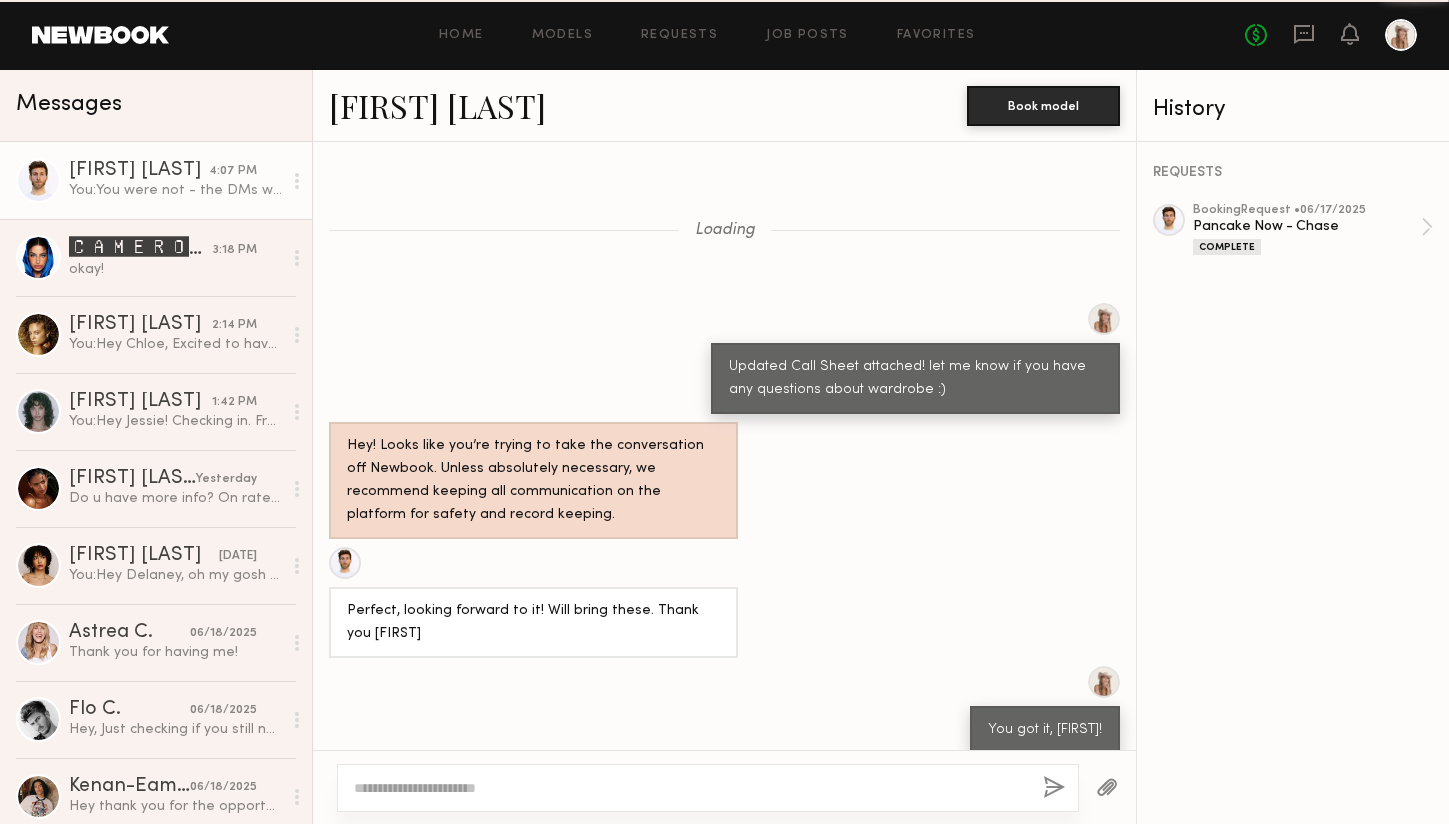 scroll, scrollTop: 1712, scrollLeft: 0, axis: vertical 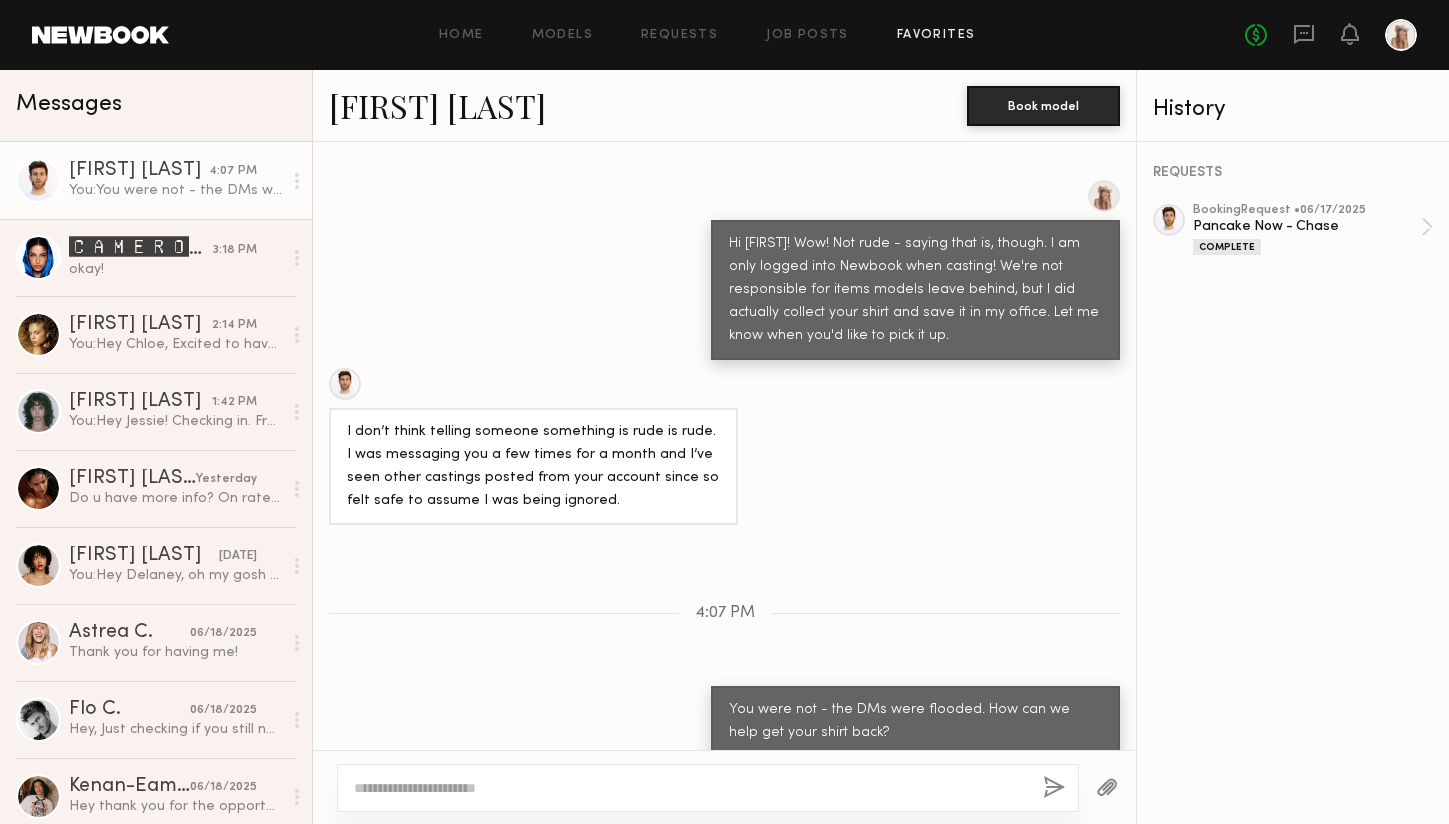 click on "Favorites" 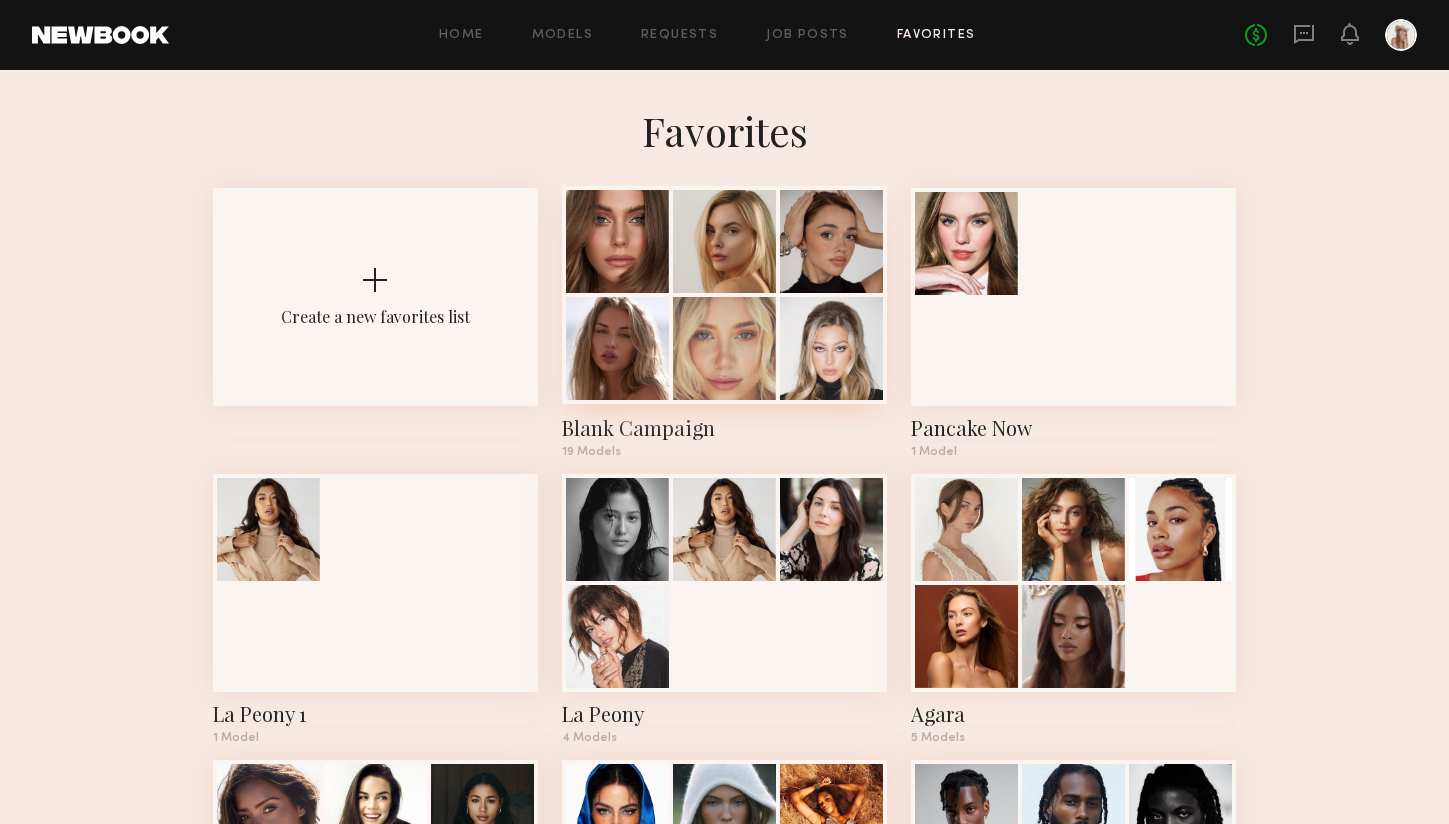 click 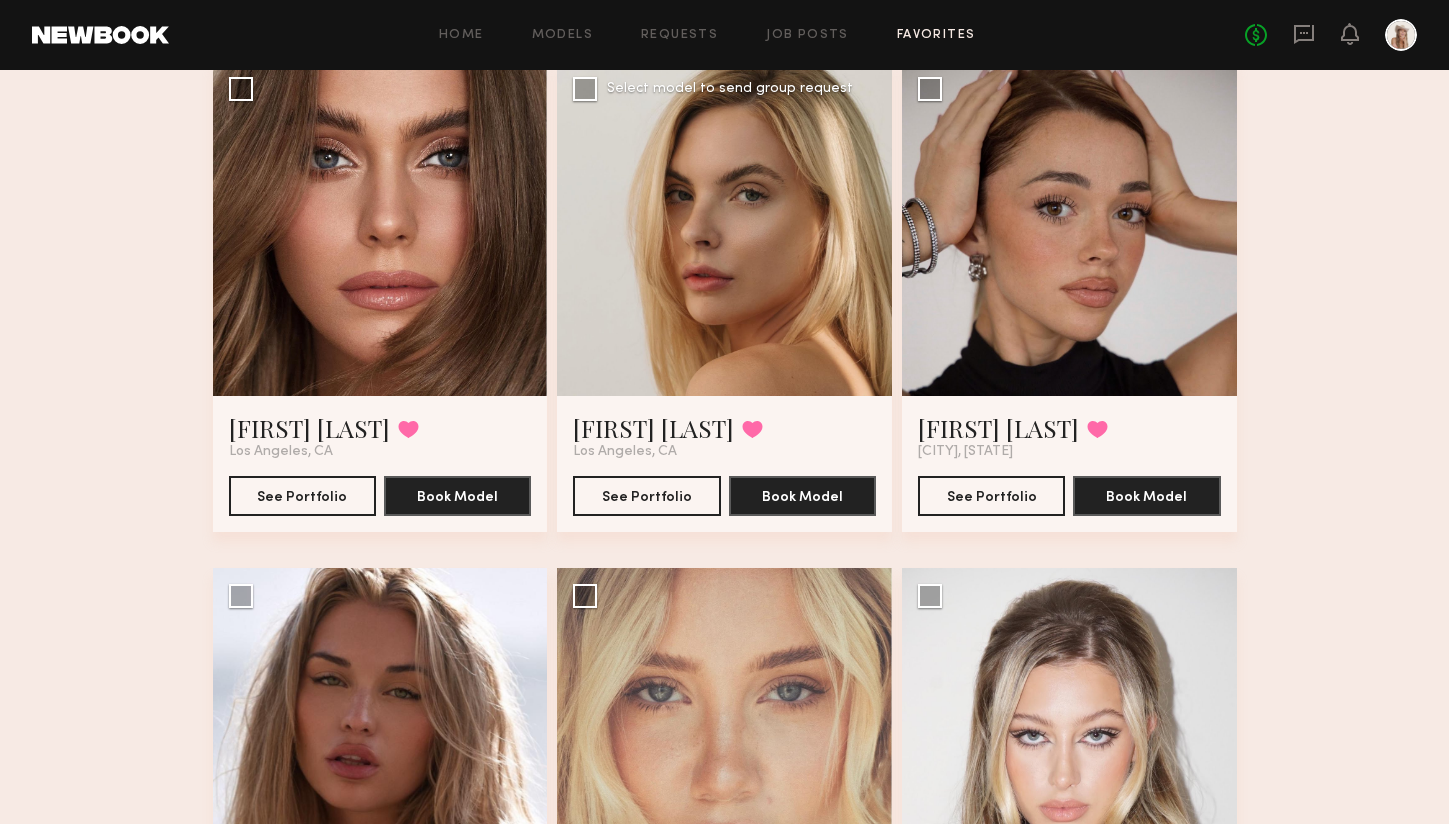 scroll, scrollTop: 0, scrollLeft: 0, axis: both 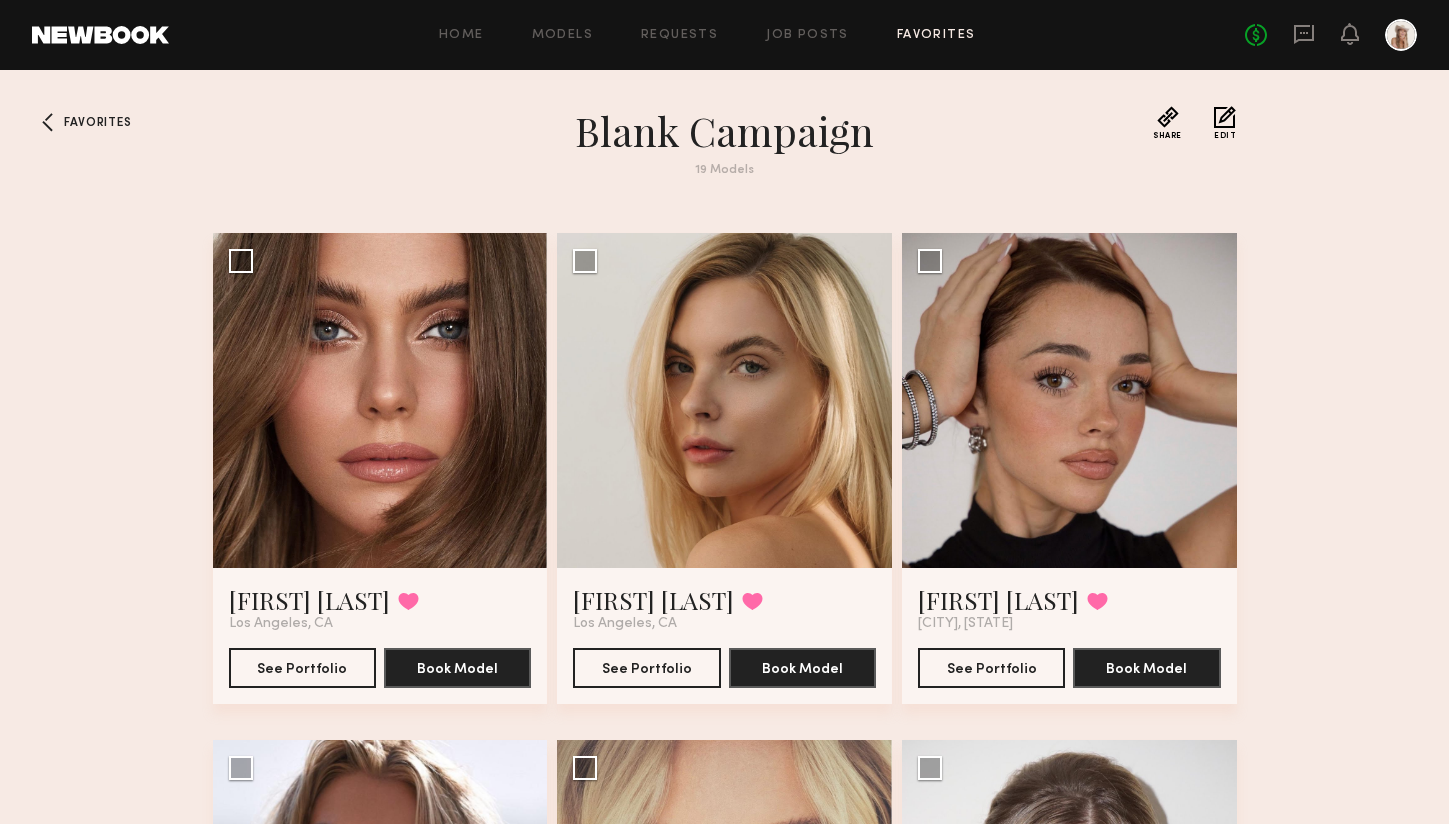 click on "Home Models Requests Job Posts Favorites Sign Out No fees up to $5,000" 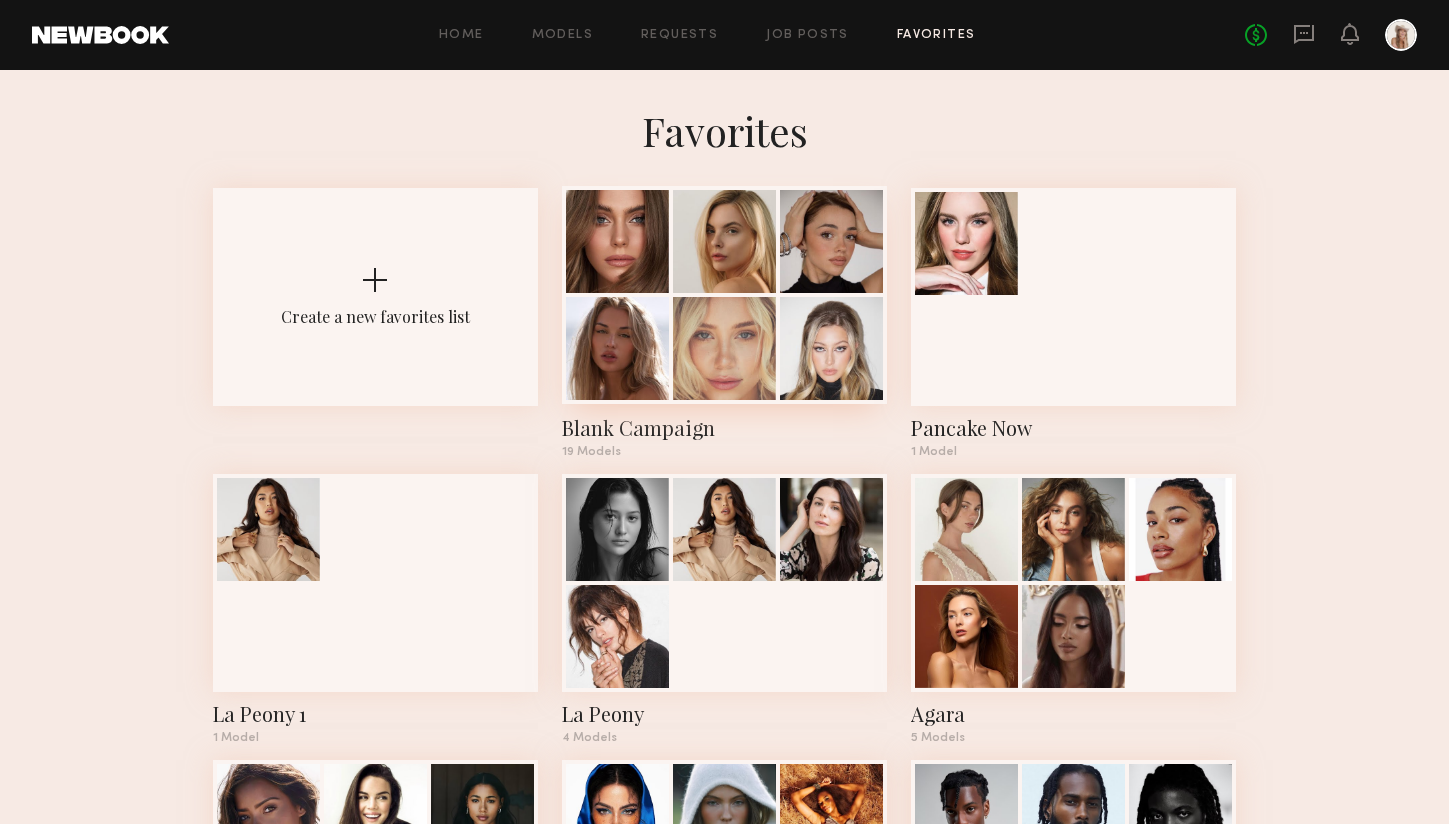 scroll, scrollTop: 170, scrollLeft: 0, axis: vertical 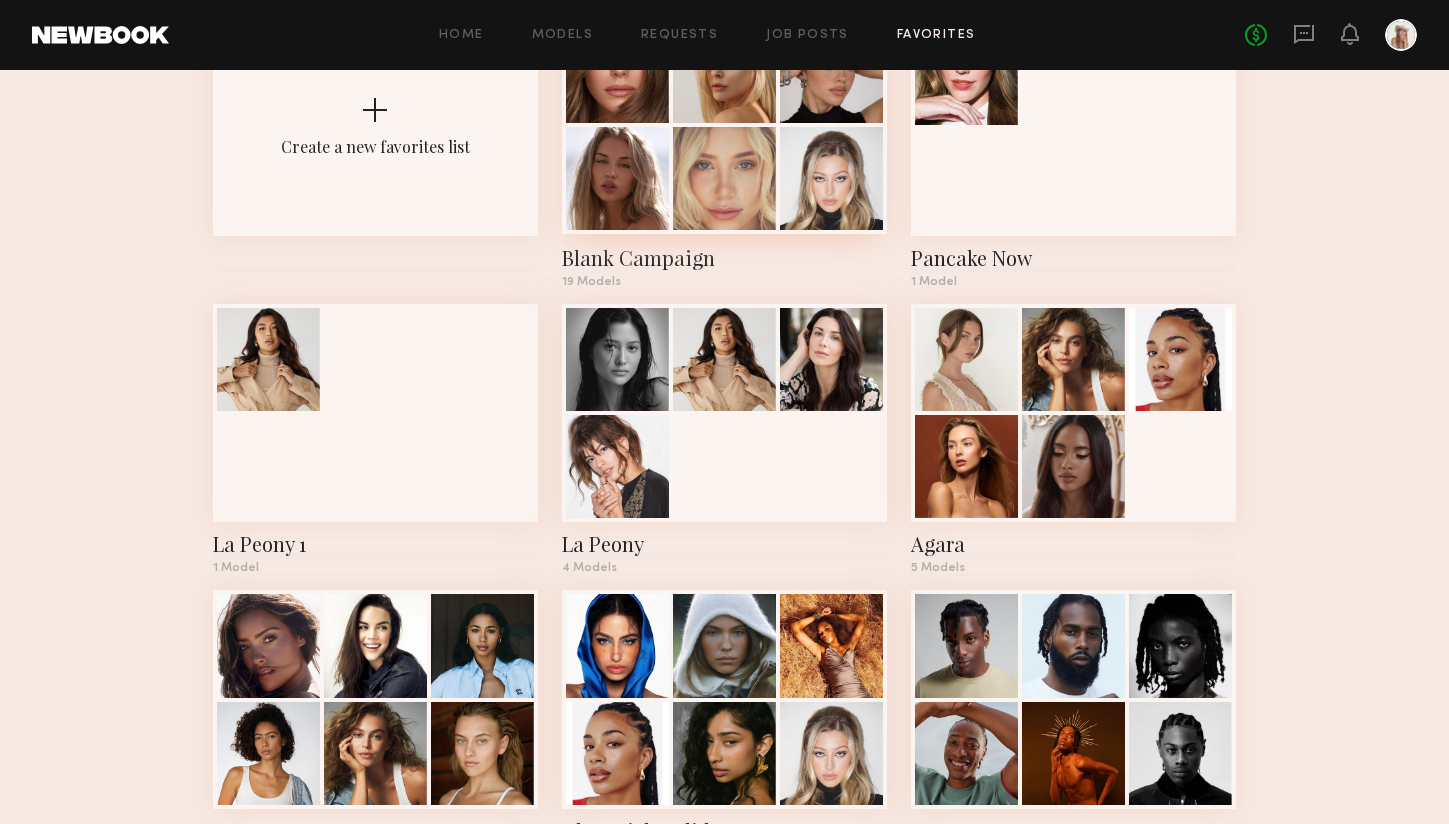 click 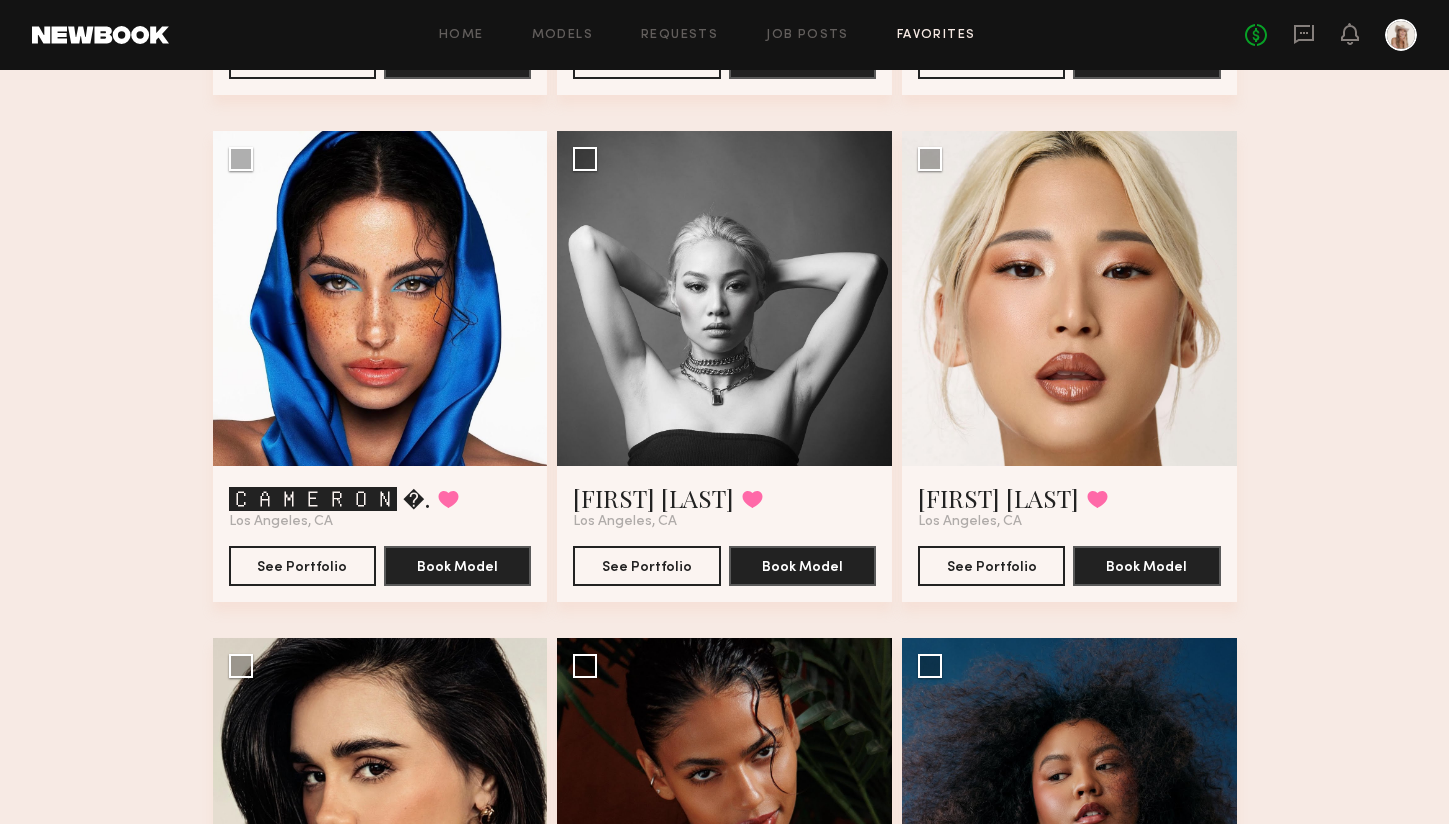 scroll, scrollTop: 1113, scrollLeft: 0, axis: vertical 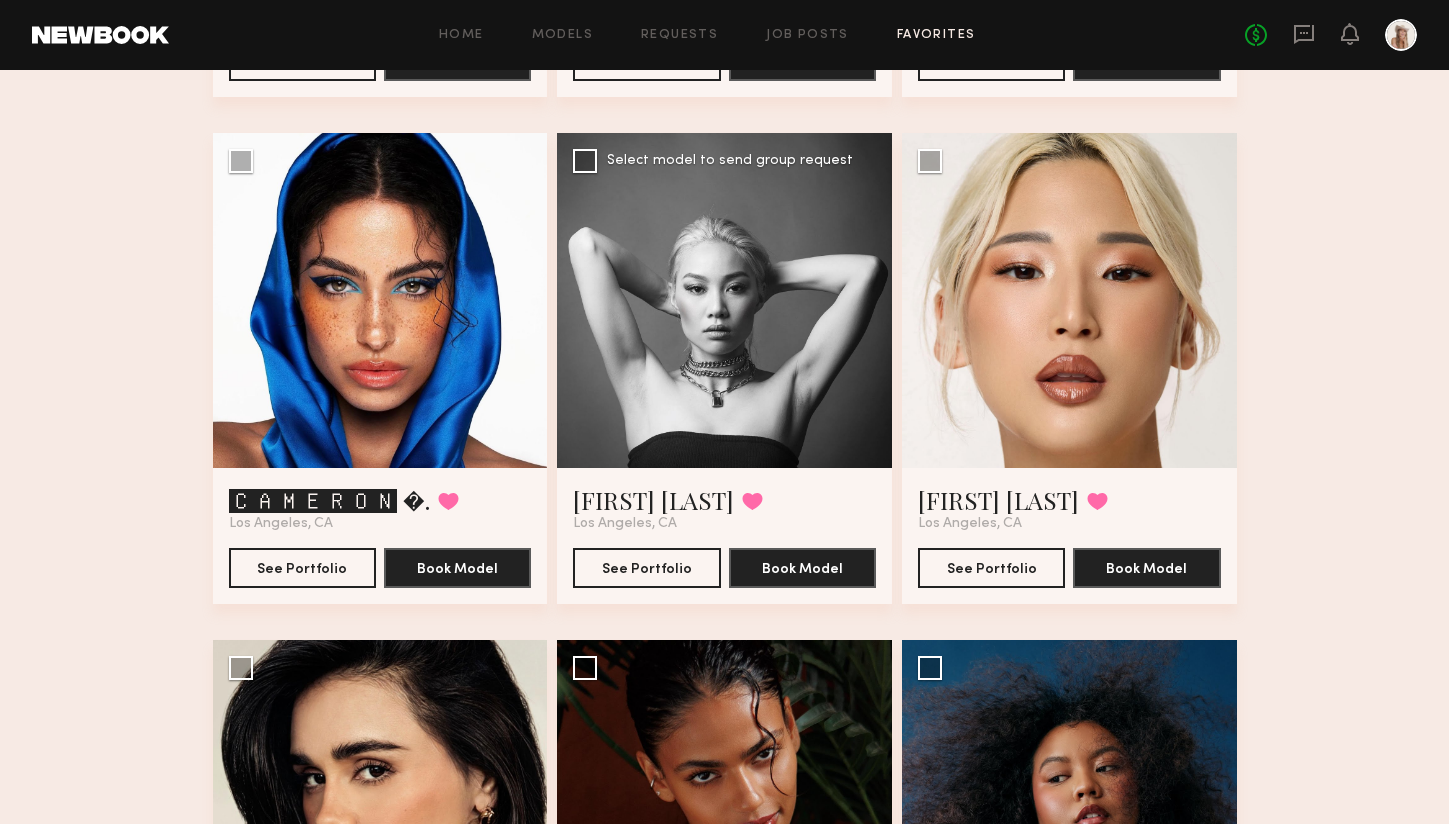 click 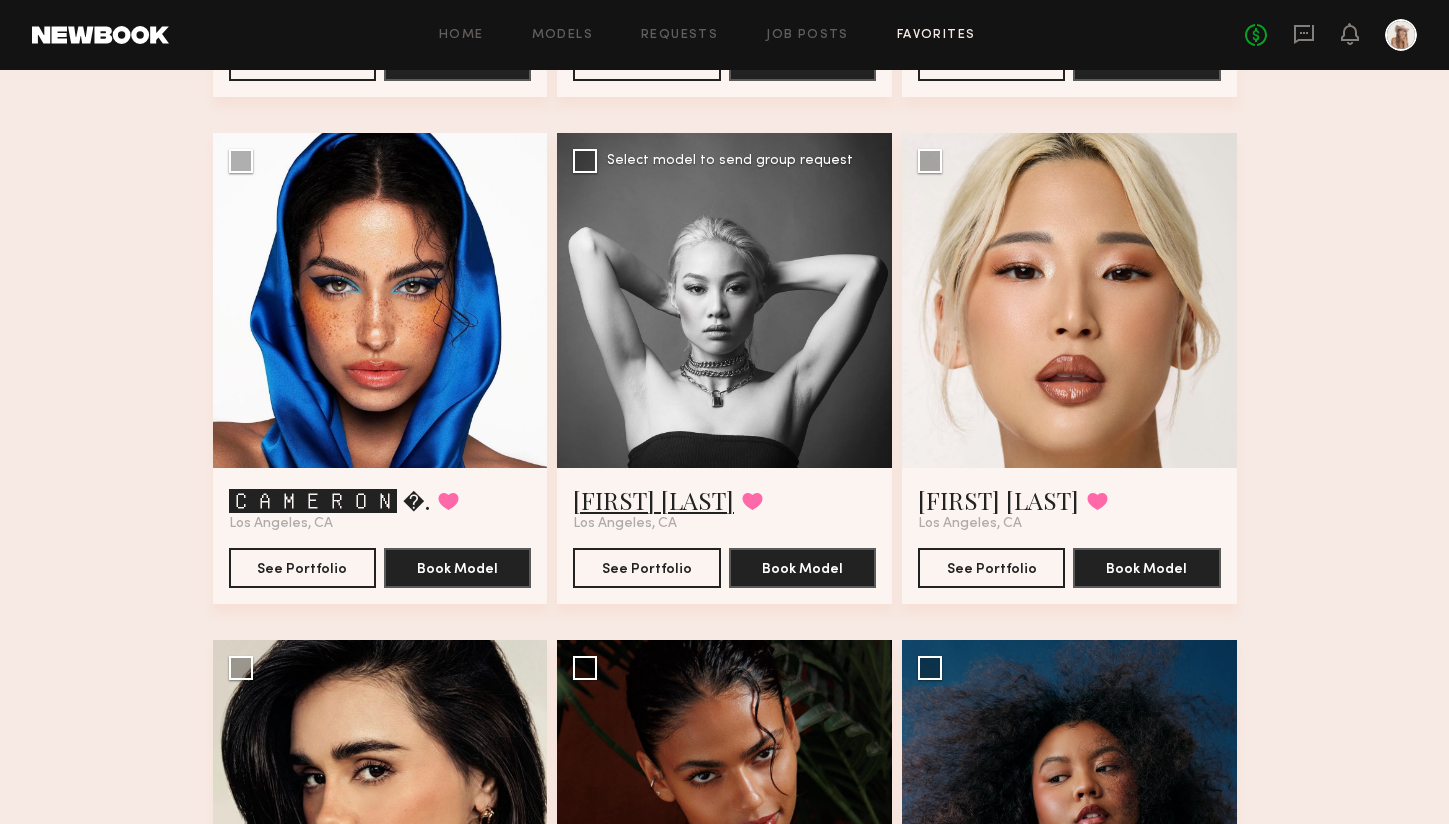 click on "Catherine P." 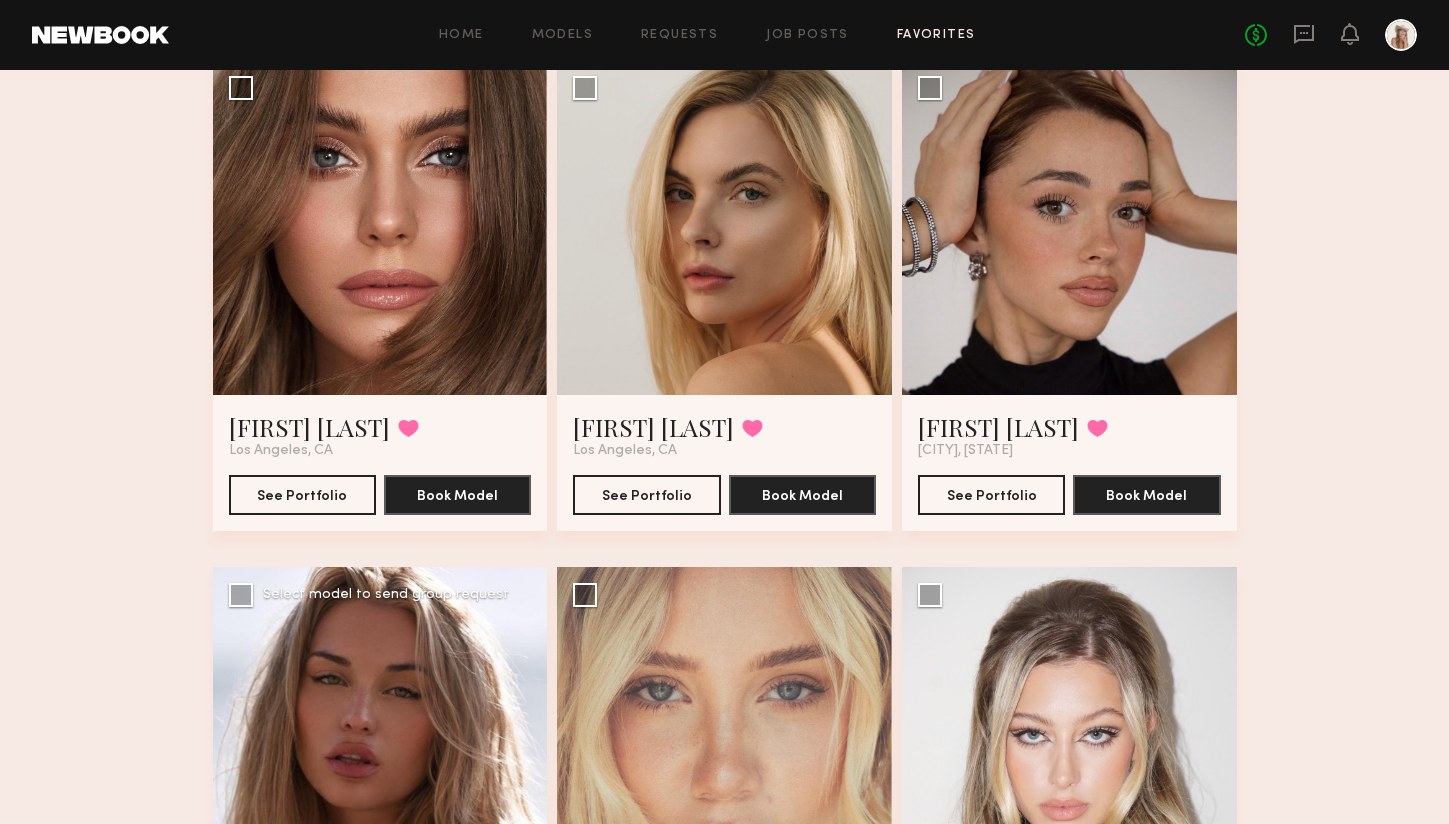 scroll, scrollTop: 172, scrollLeft: 0, axis: vertical 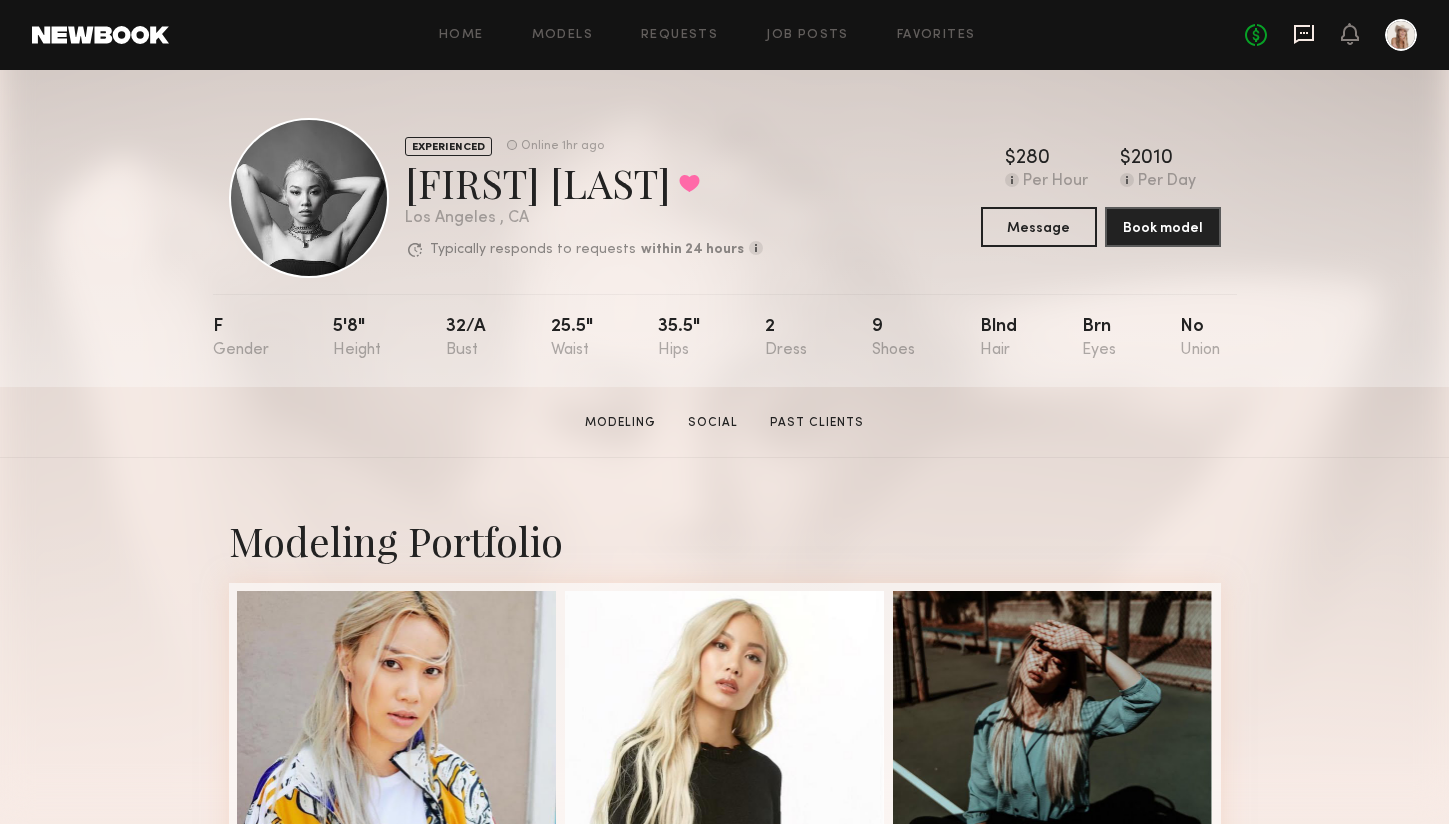 click 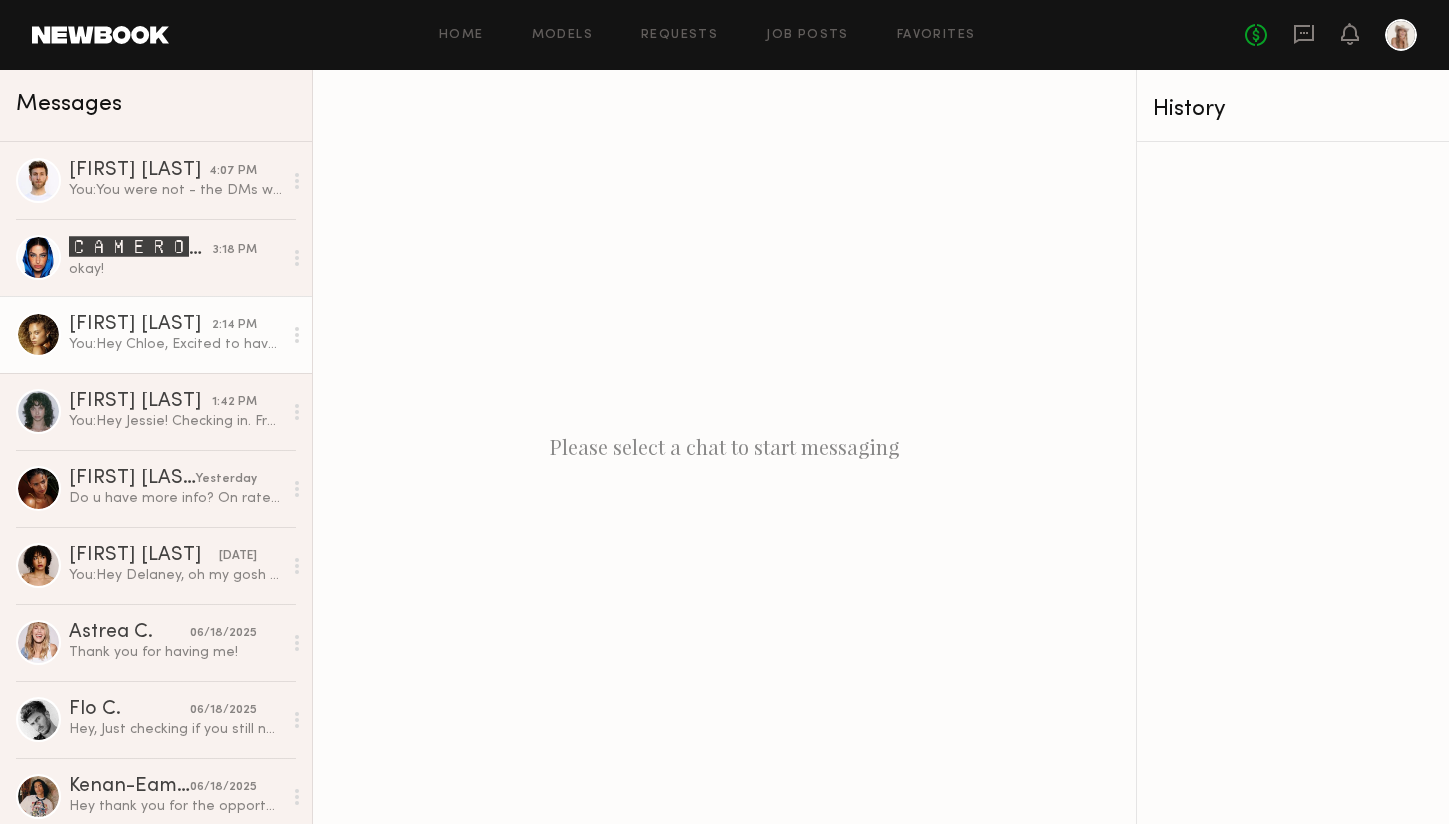 click on "You:  Hey Chloe,
Excited to have you on set! Your call time will be from 9:00 AM to 1:00 PM. We'll be sending out the call sheet next week along with any Wordope requests.
Just a quick note: please arrive without any gel or manicure, as we’ll have a manicurist on set for nail prep.
Thanks so much—looking forward to shooting with you!" 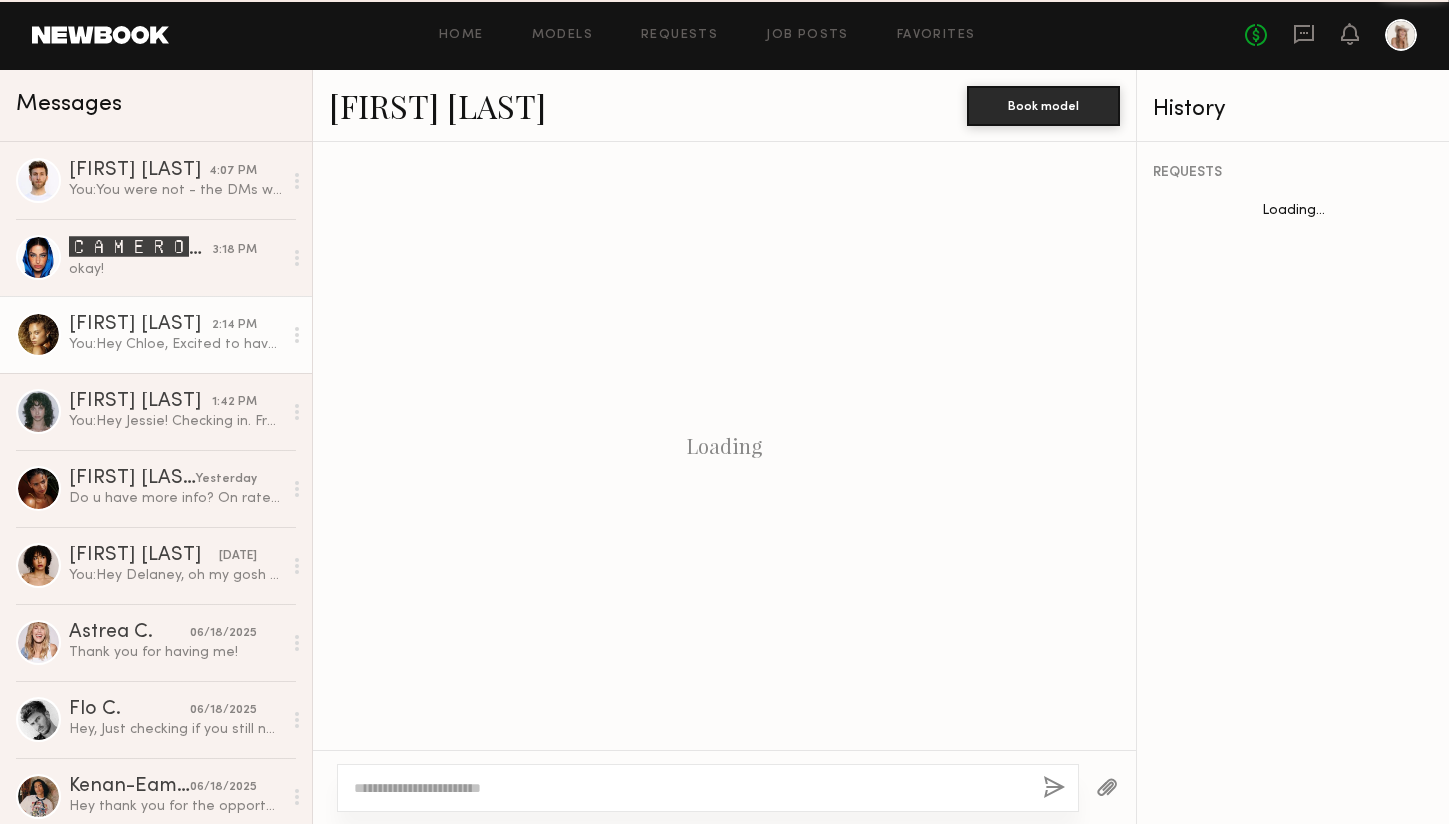 scroll, scrollTop: 2312, scrollLeft: 0, axis: vertical 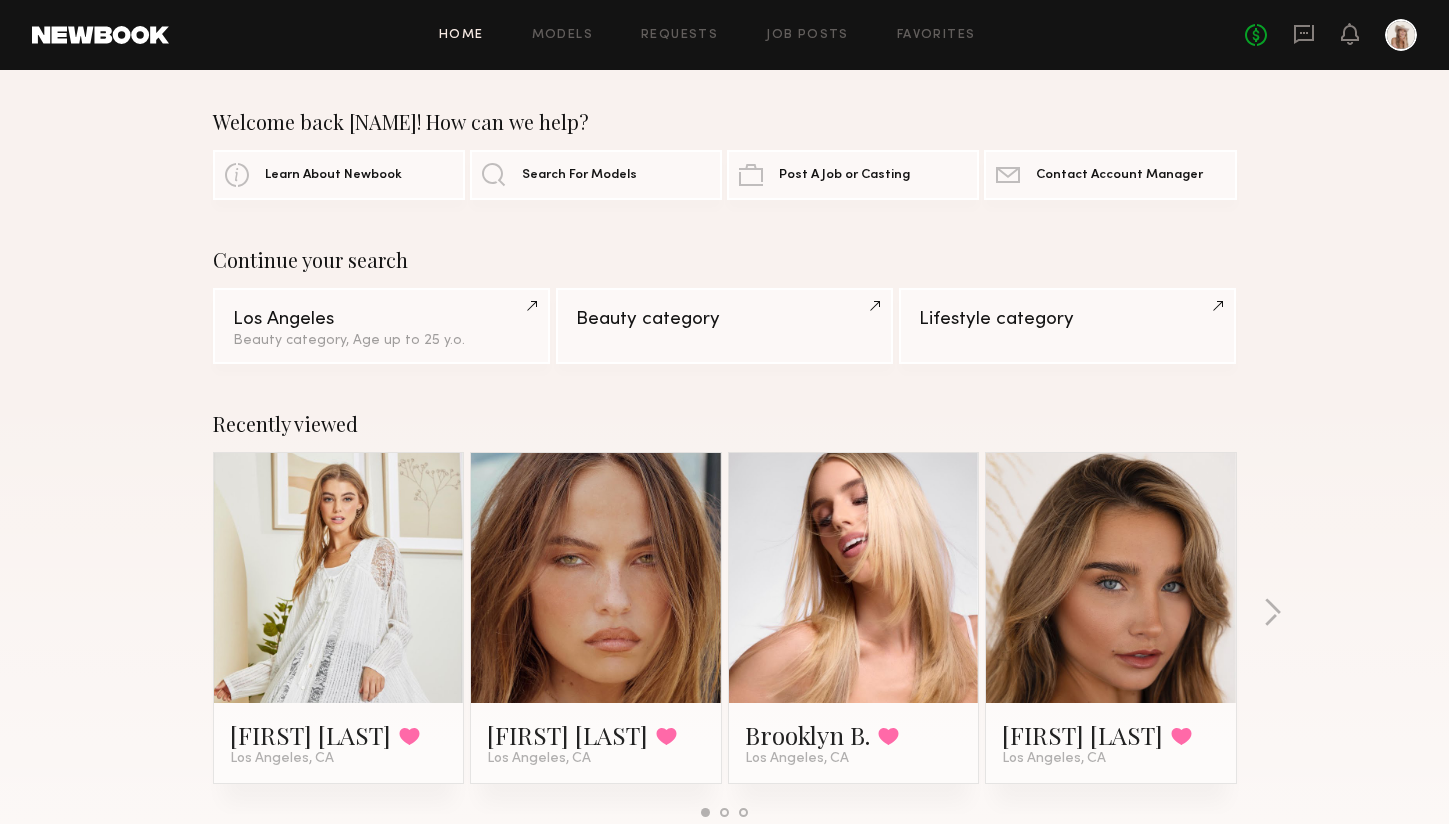 click on "Los Angeles, CA" 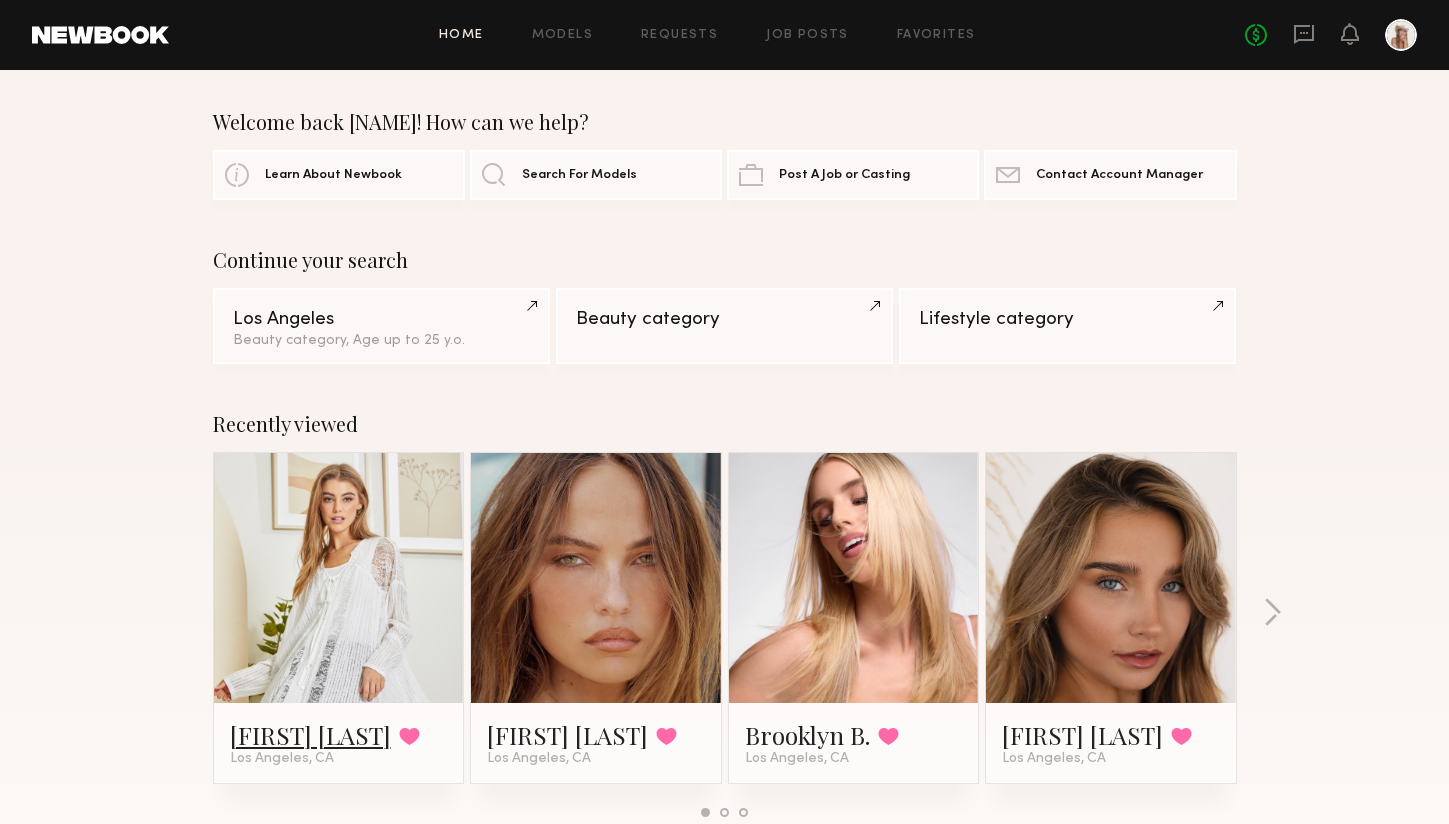 click on "[FIRST] [LAST]" 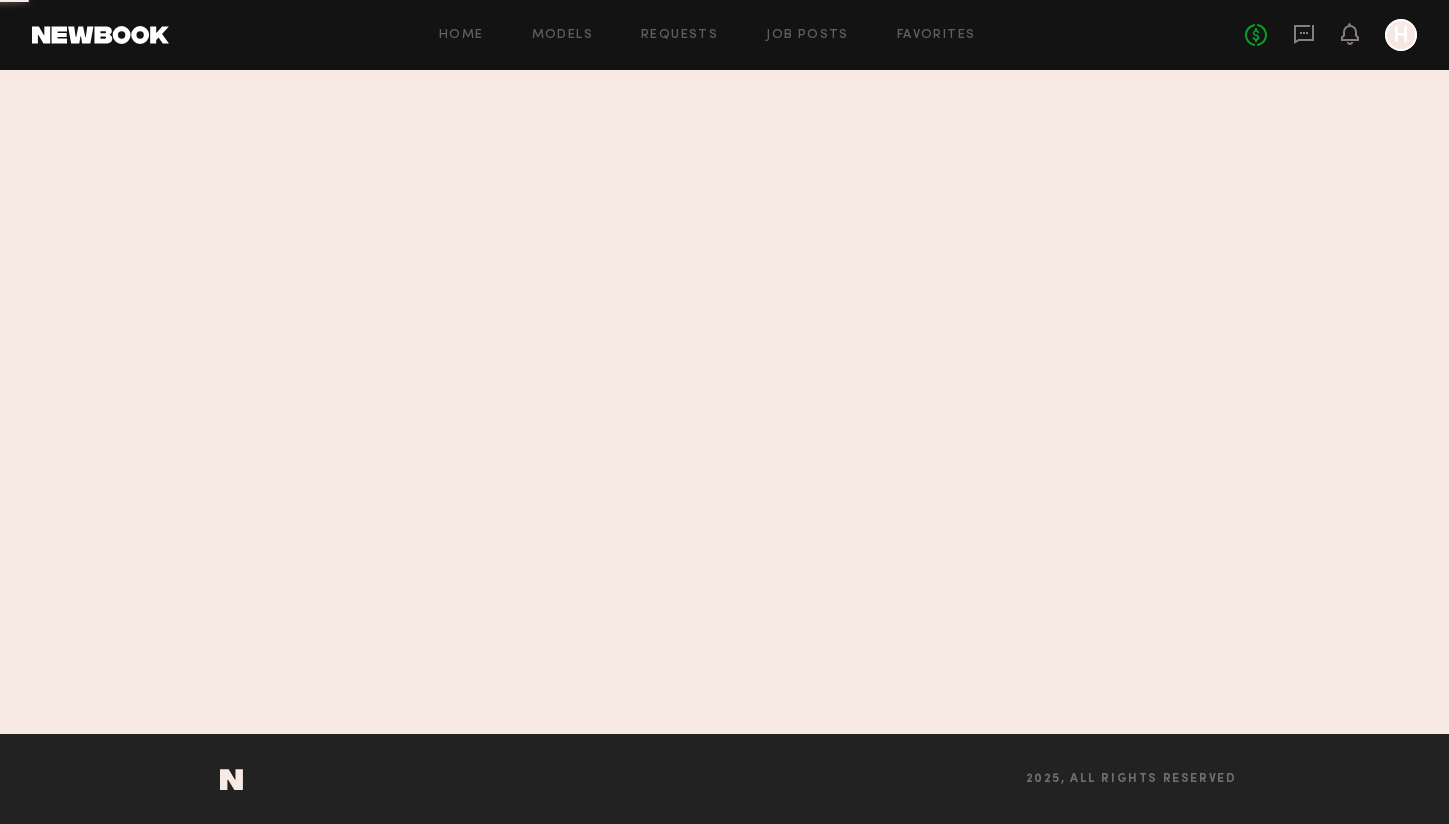 scroll, scrollTop: 0, scrollLeft: 0, axis: both 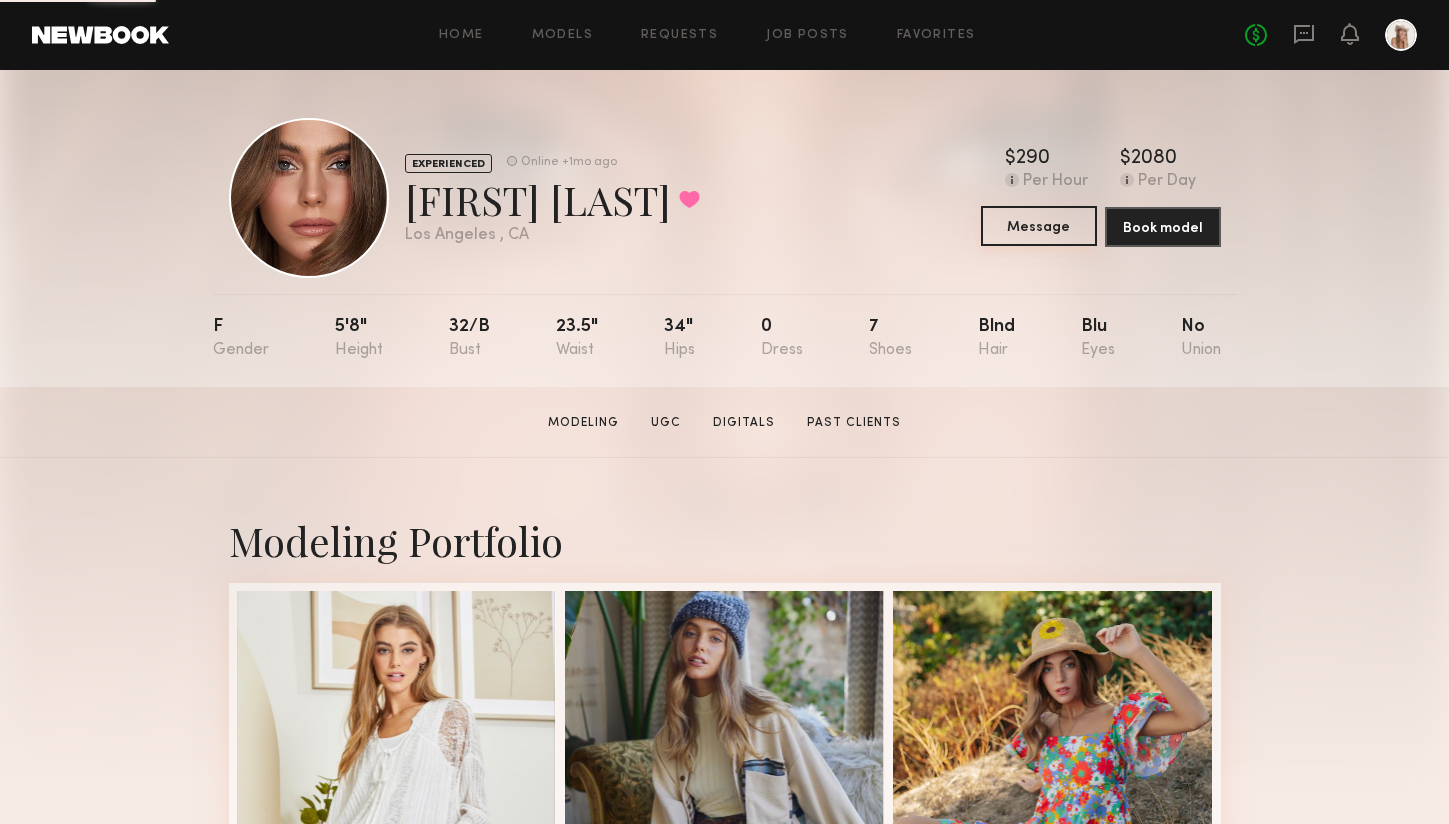click on "Message" 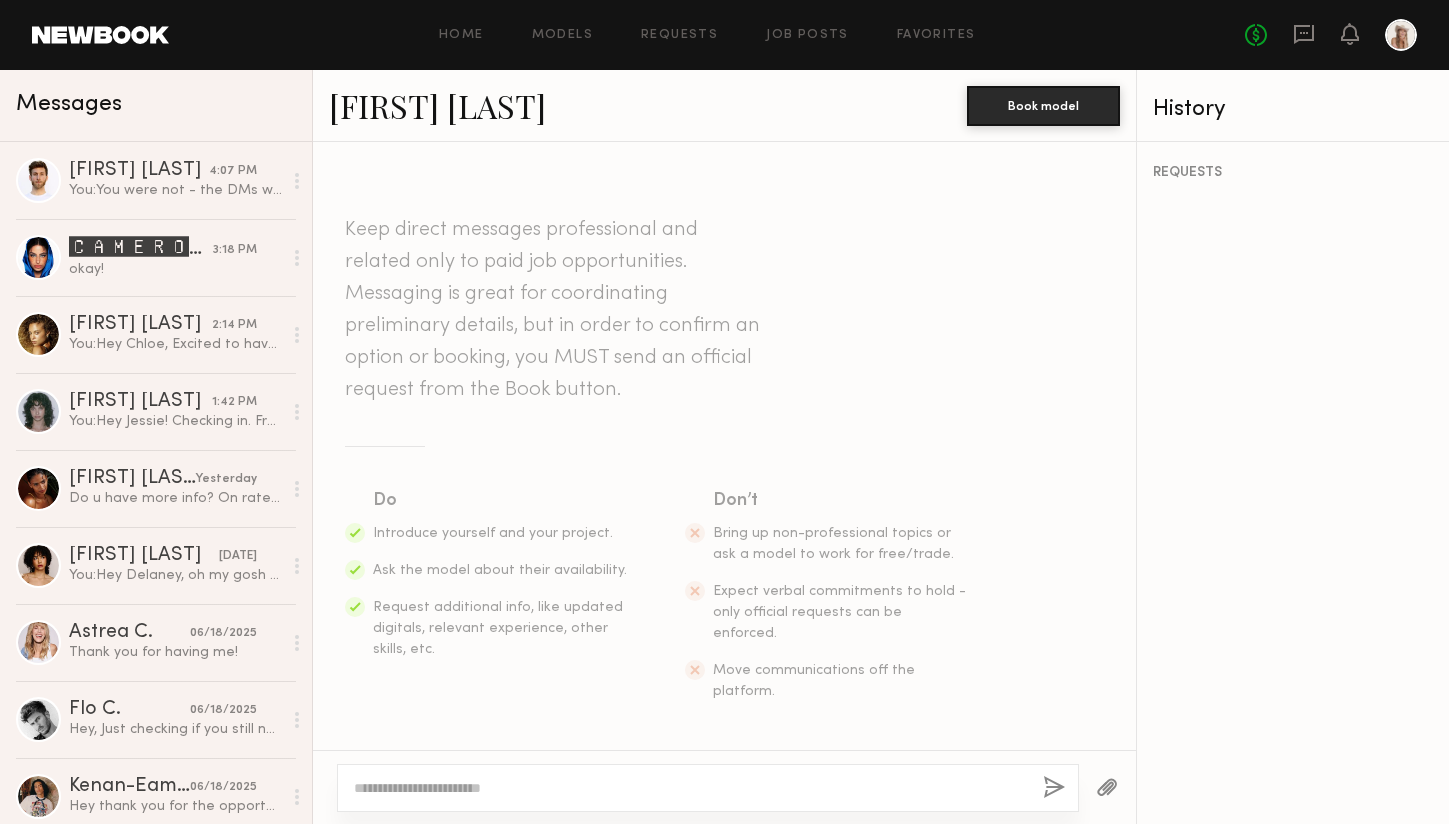 click 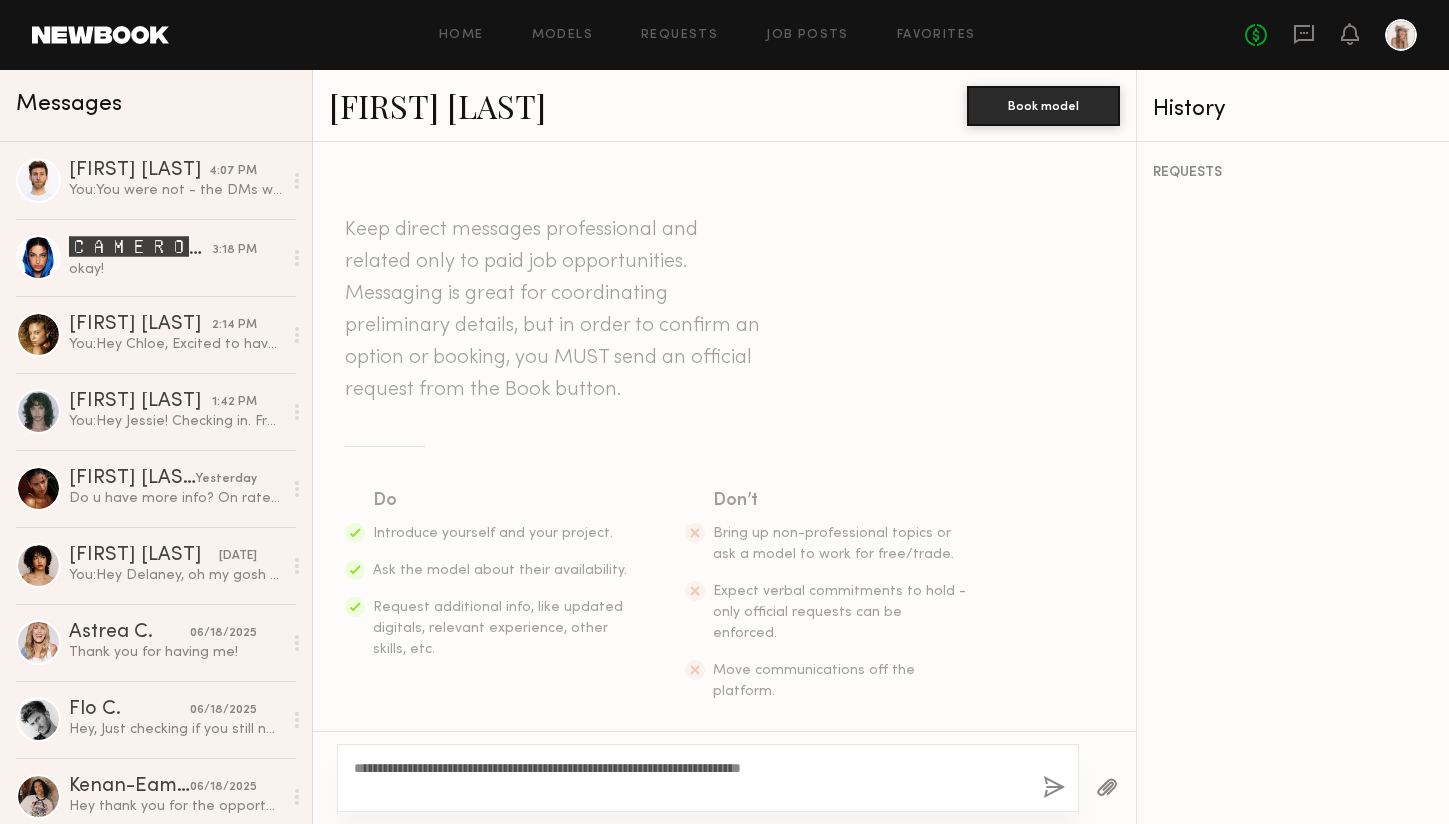 type on "**********" 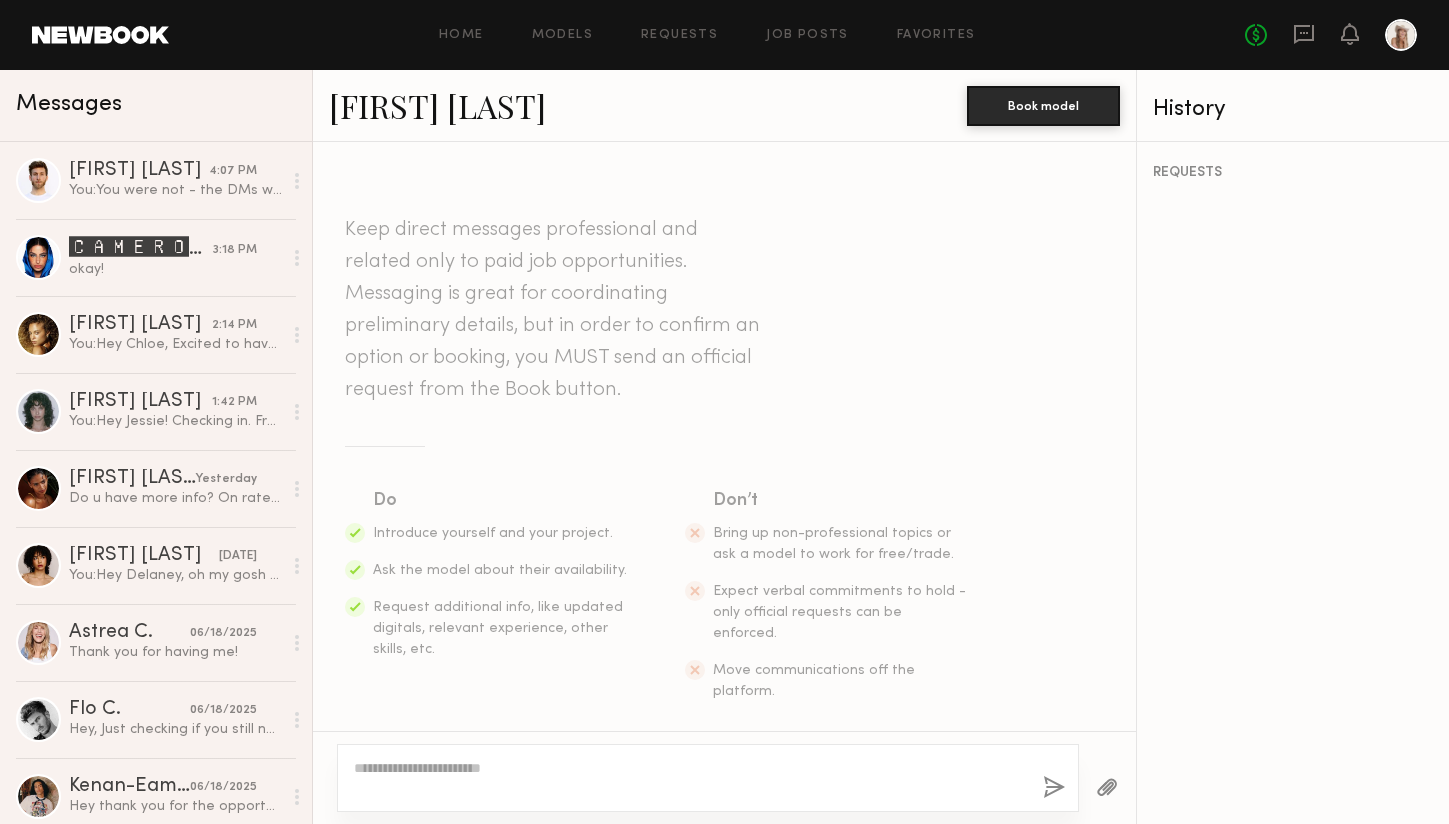 scroll, scrollTop: 254, scrollLeft: 0, axis: vertical 